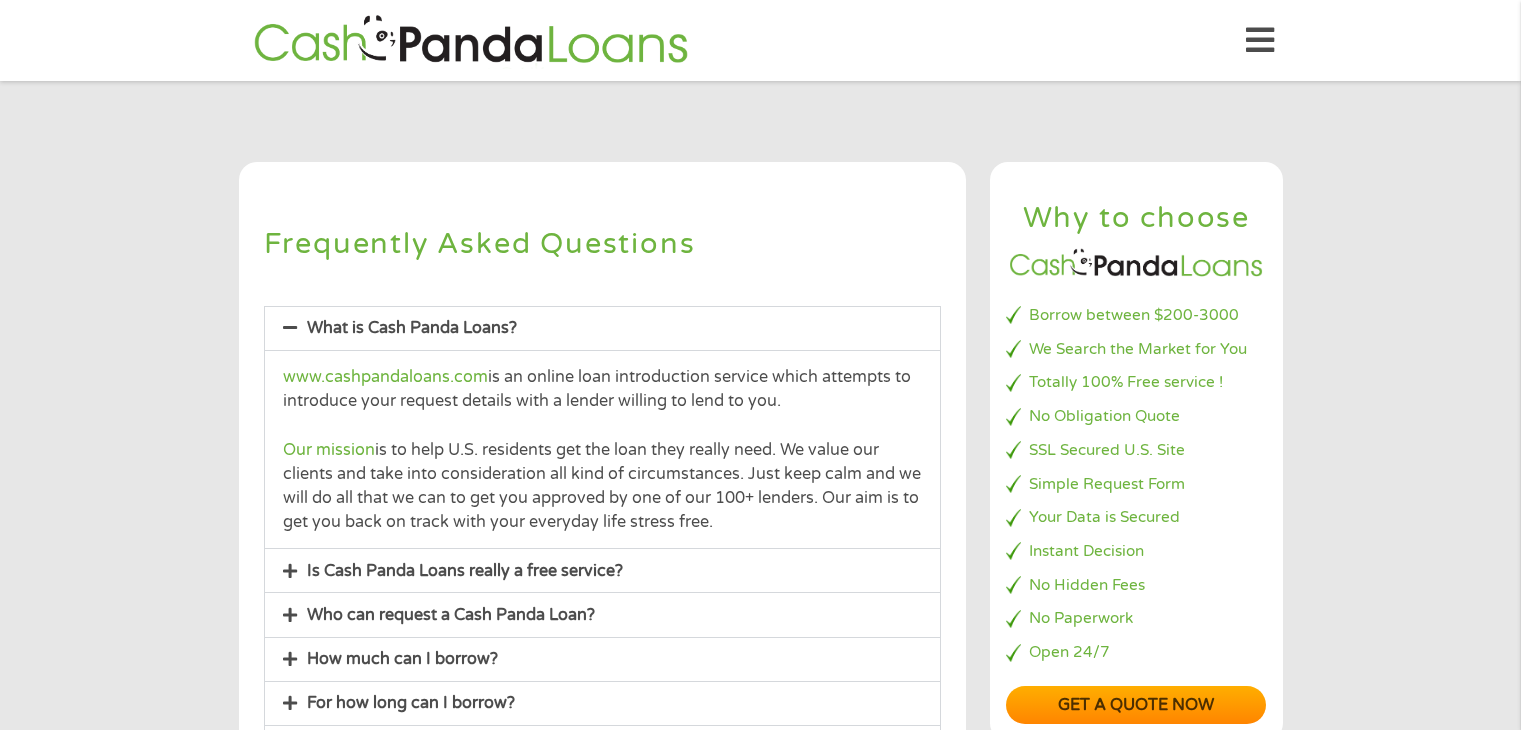 scroll, scrollTop: 0, scrollLeft: 0, axis: both 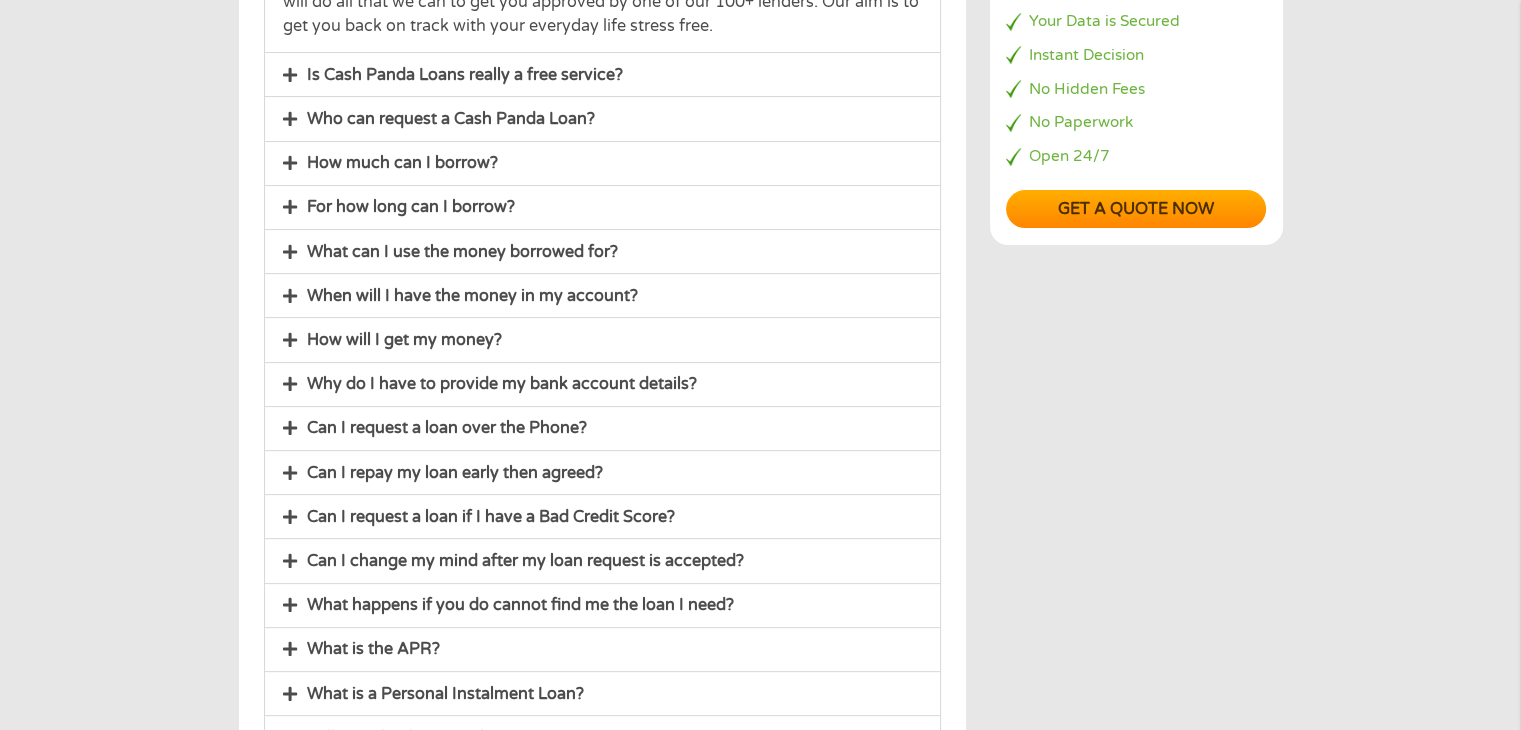 click on "When will I have the money in my account?" at bounding box center (472, 296) 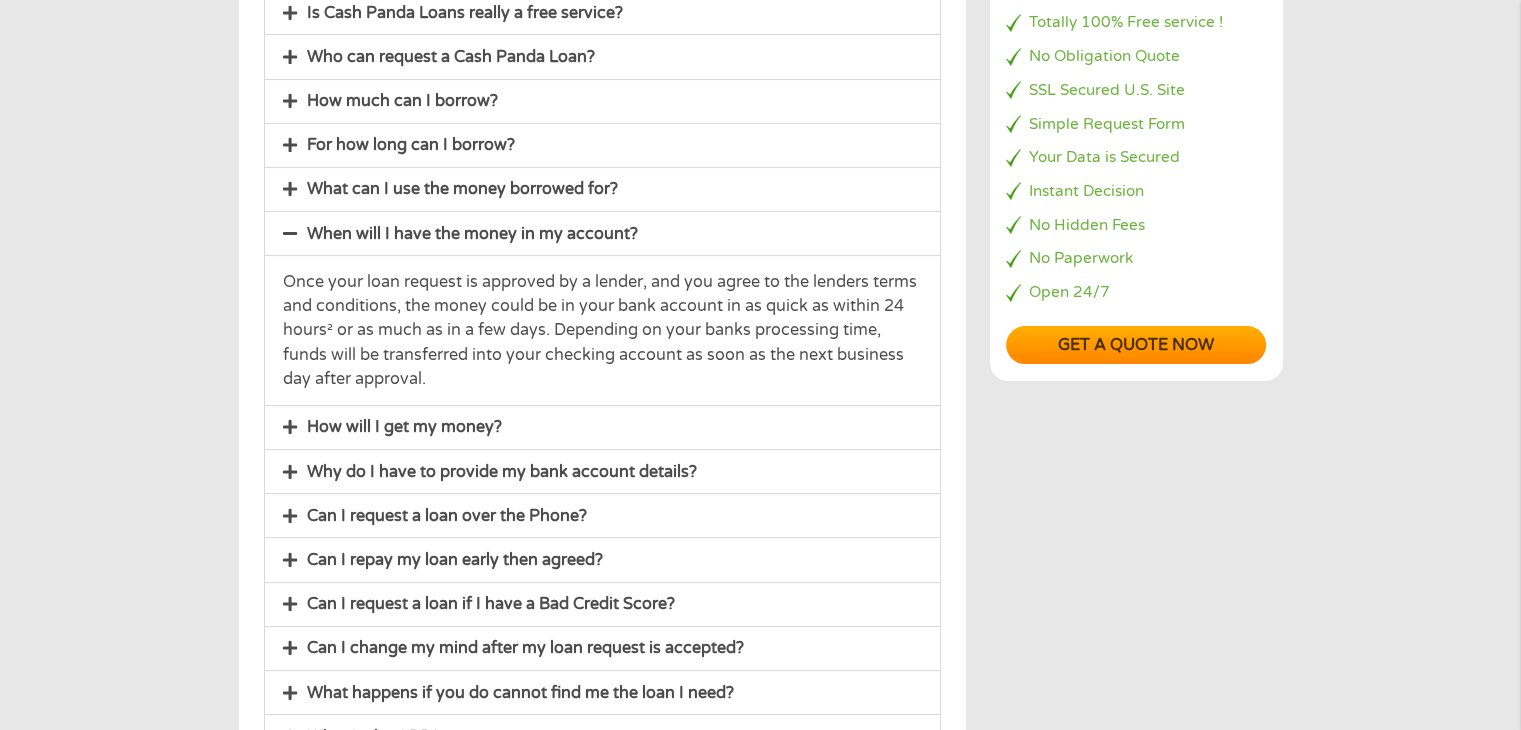 scroll, scrollTop: 360, scrollLeft: 0, axis: vertical 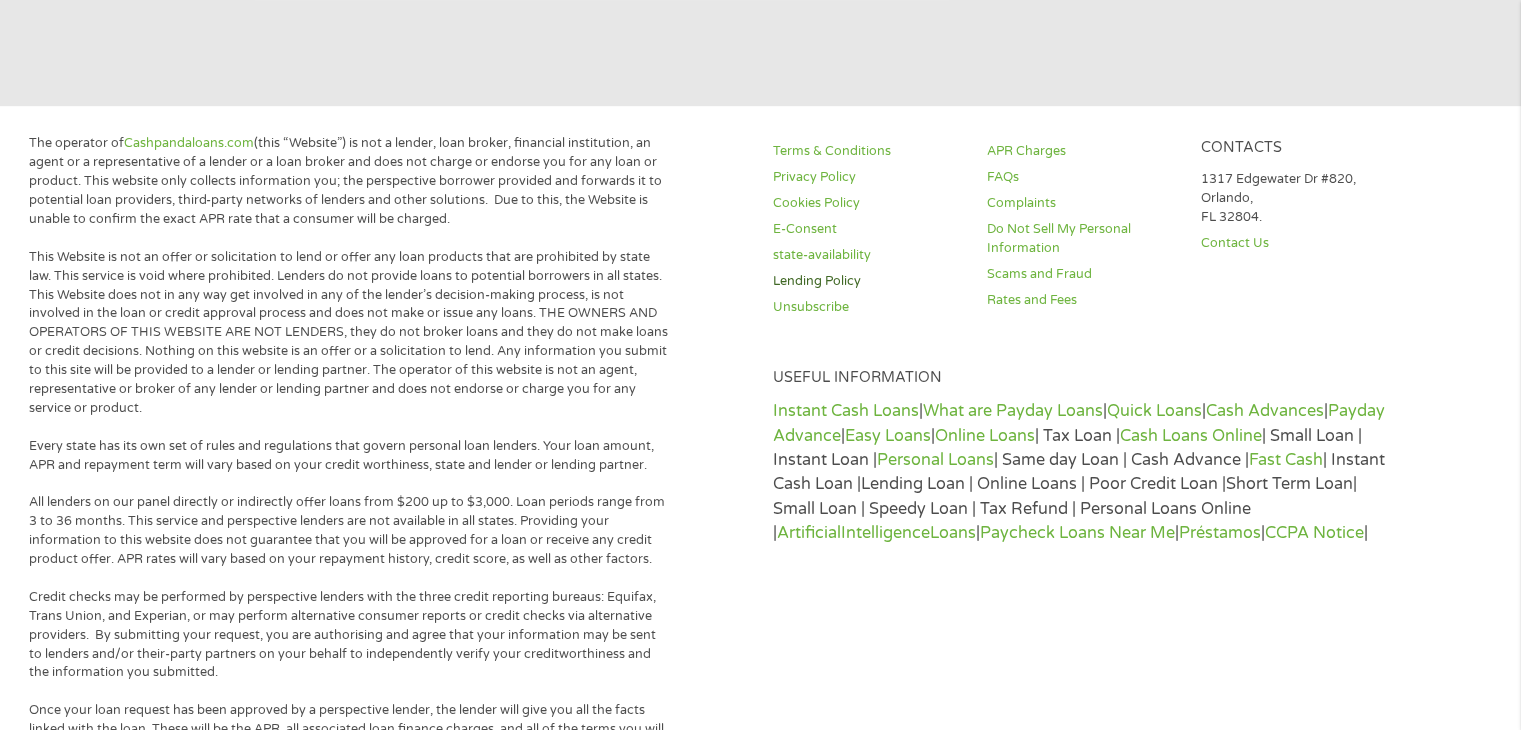 click on "Lending Policy" at bounding box center [868, 281] 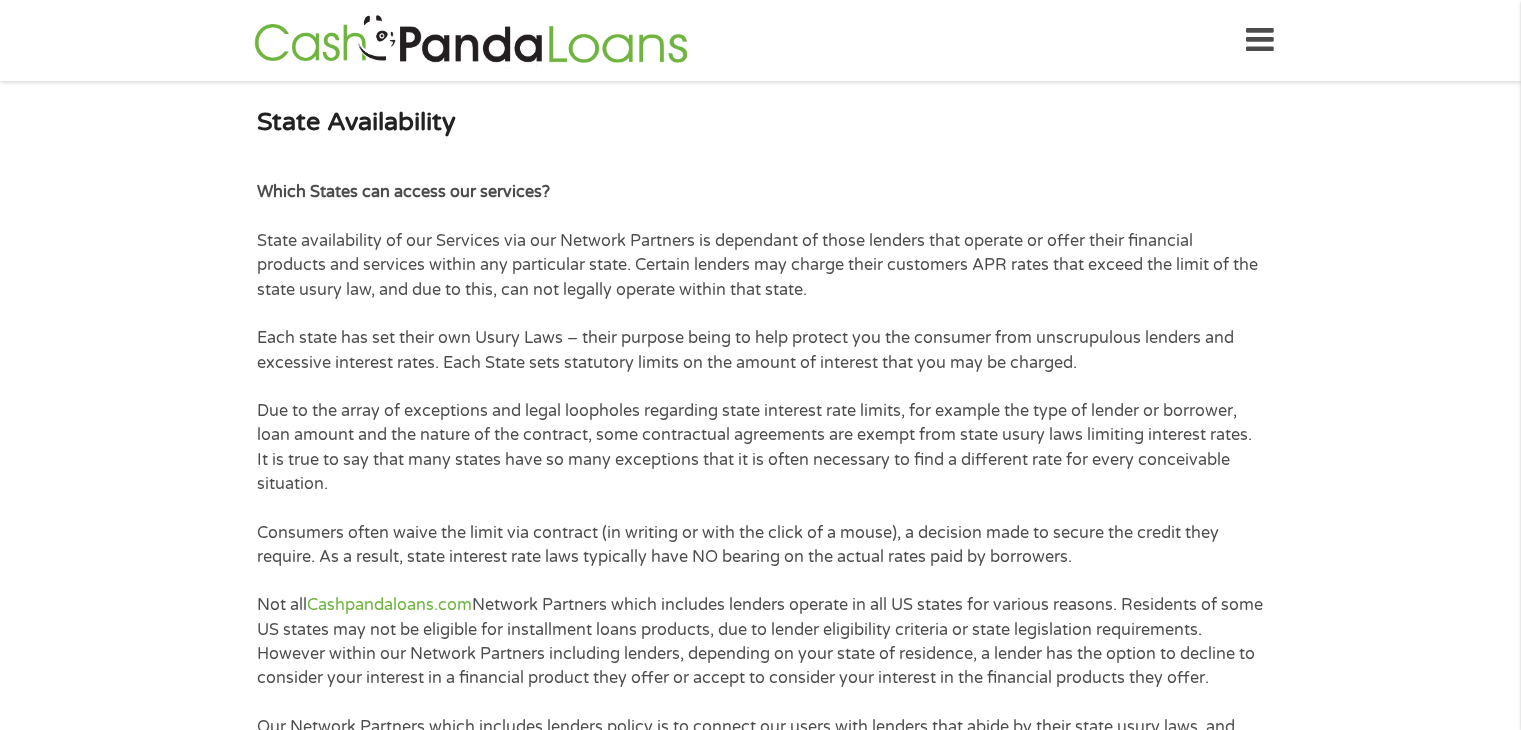 scroll, scrollTop: 0, scrollLeft: 0, axis: both 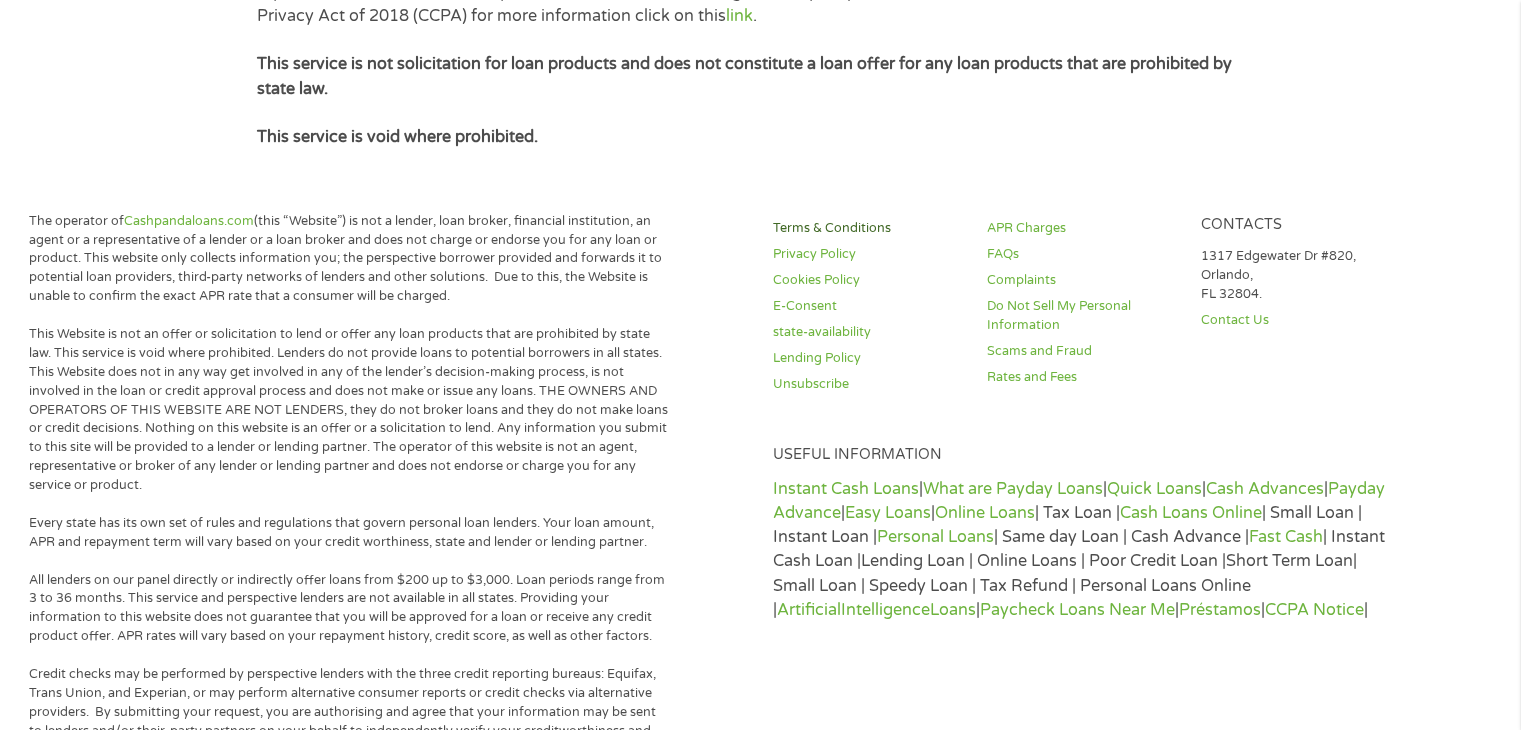 click on "Terms & Conditions" at bounding box center (868, 228) 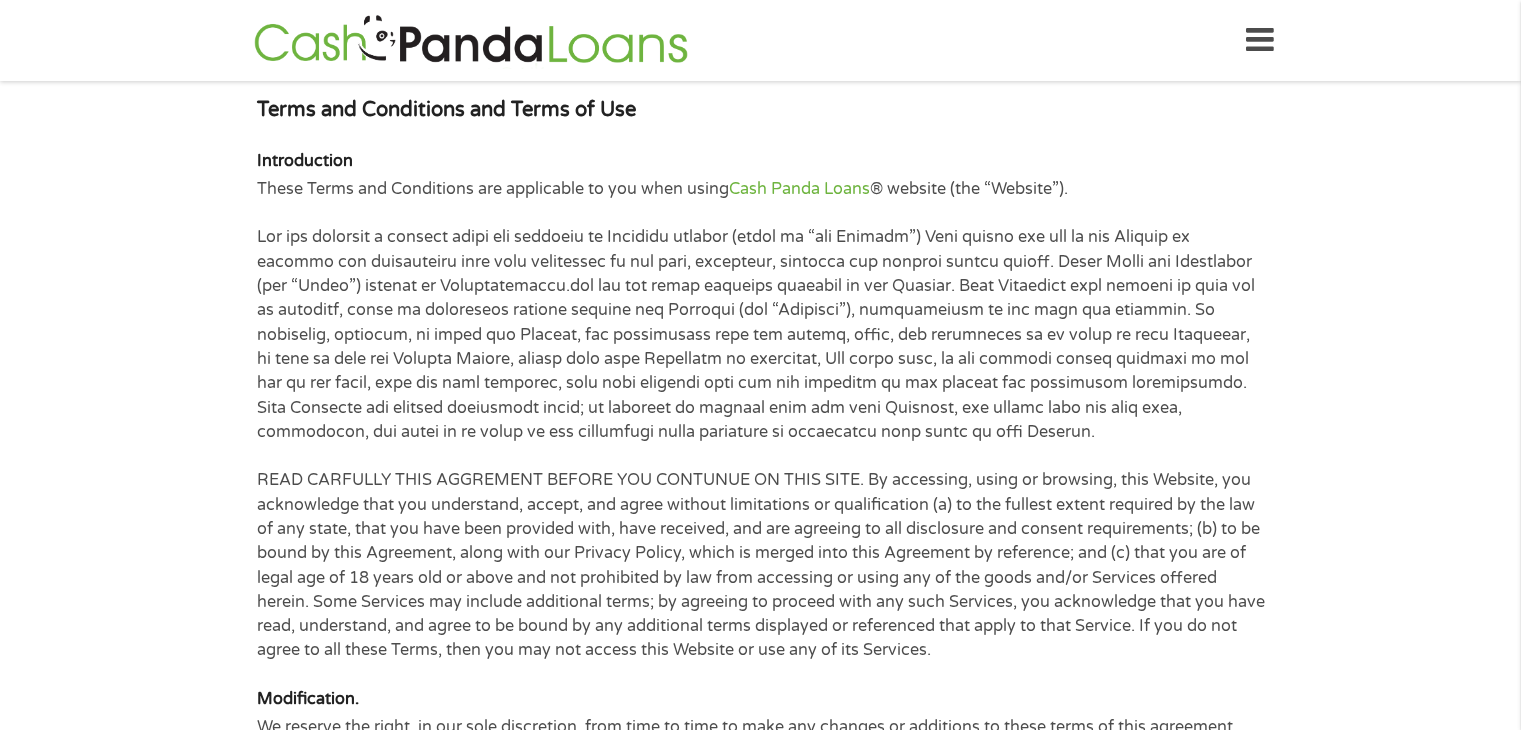 scroll, scrollTop: 0, scrollLeft: 0, axis: both 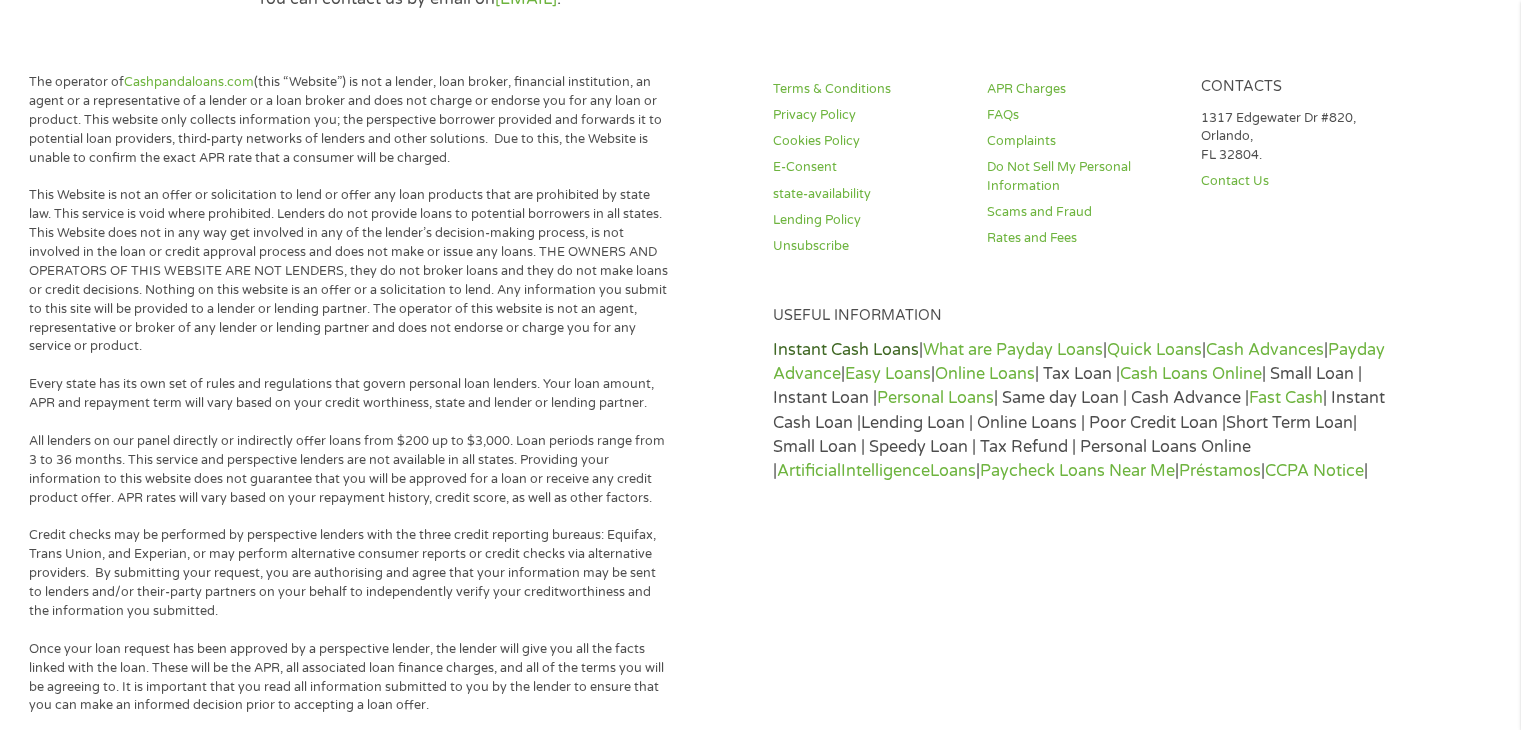 click on "Instant Cash Loans" at bounding box center (846, 350) 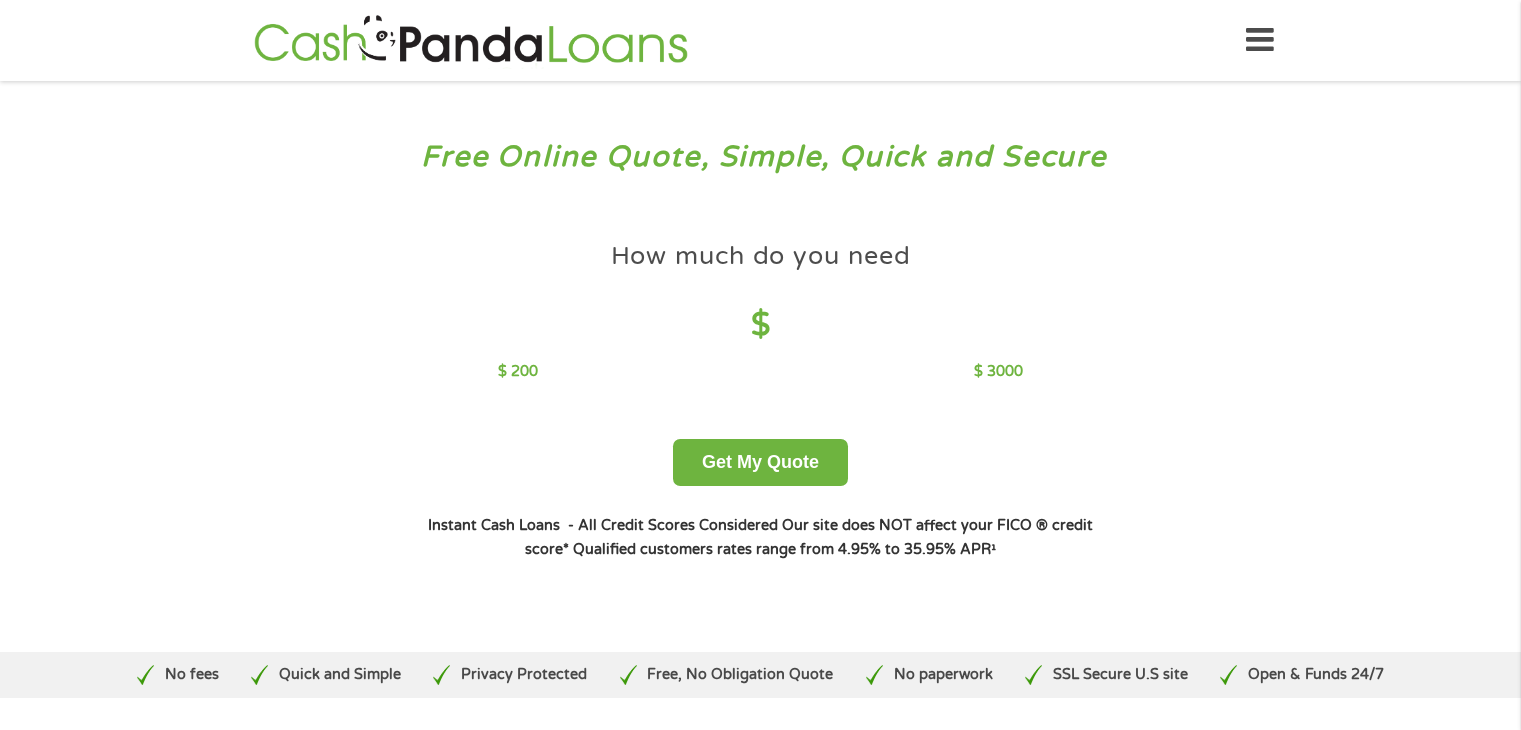 scroll, scrollTop: 0, scrollLeft: 0, axis: both 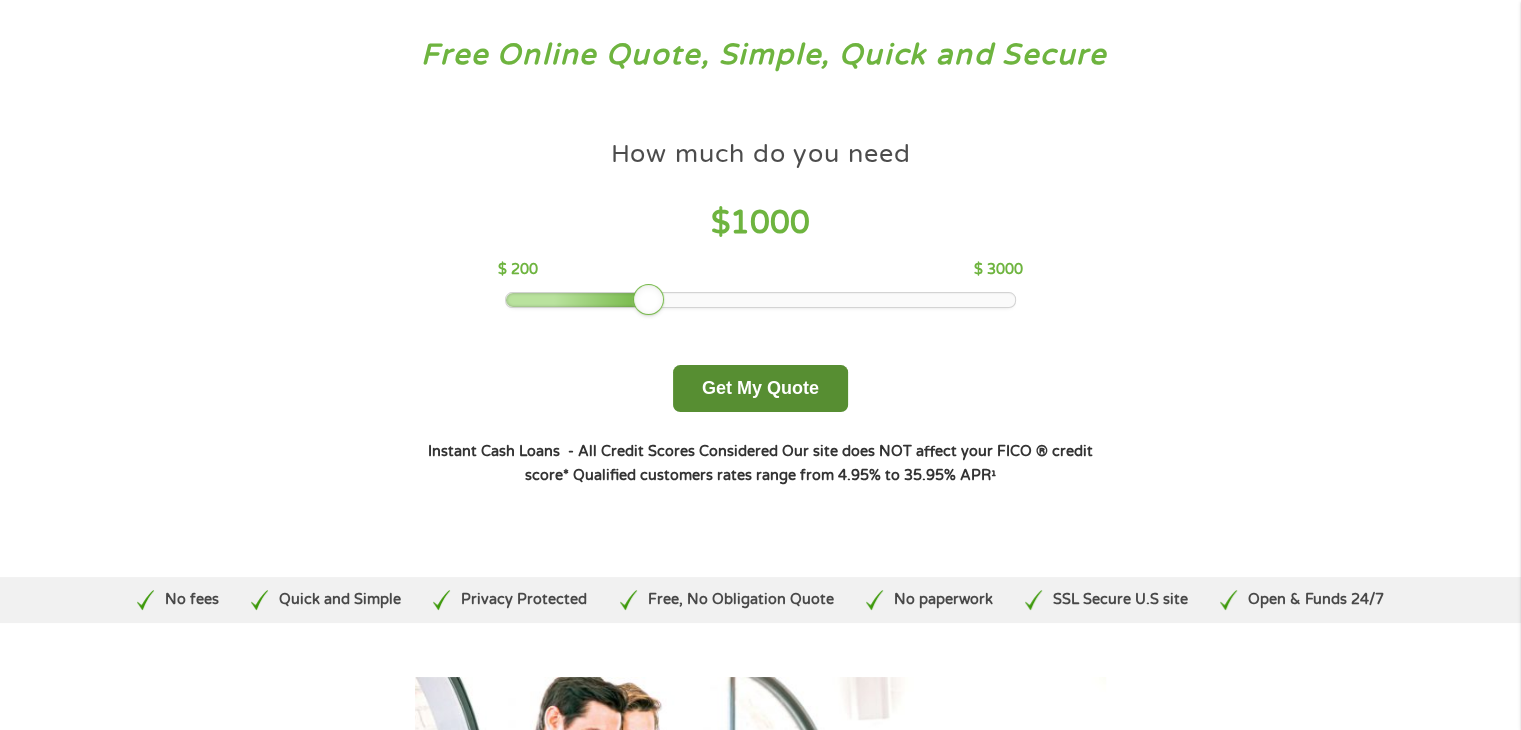 click on "Get My Quote" at bounding box center (760, 388) 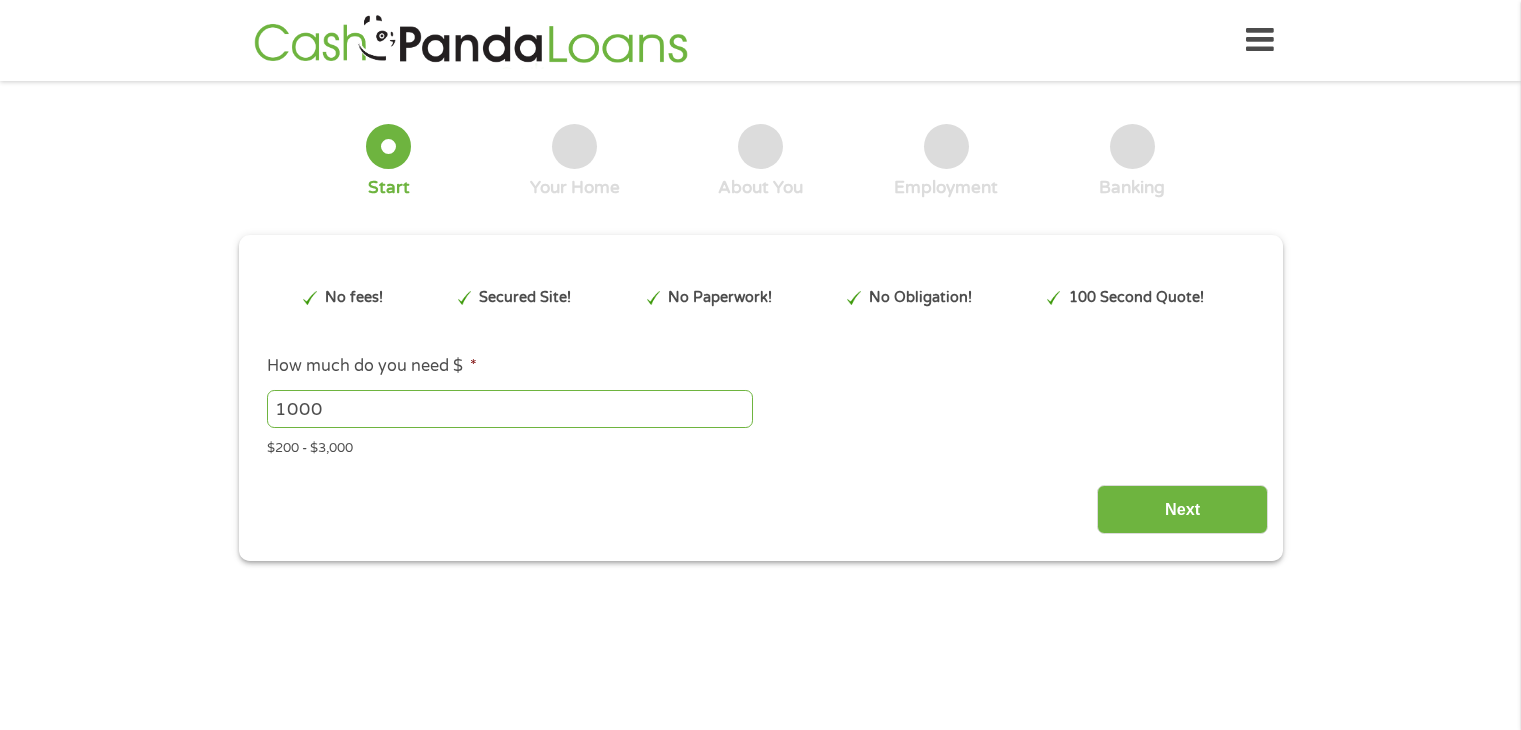 scroll, scrollTop: 0, scrollLeft: 0, axis: both 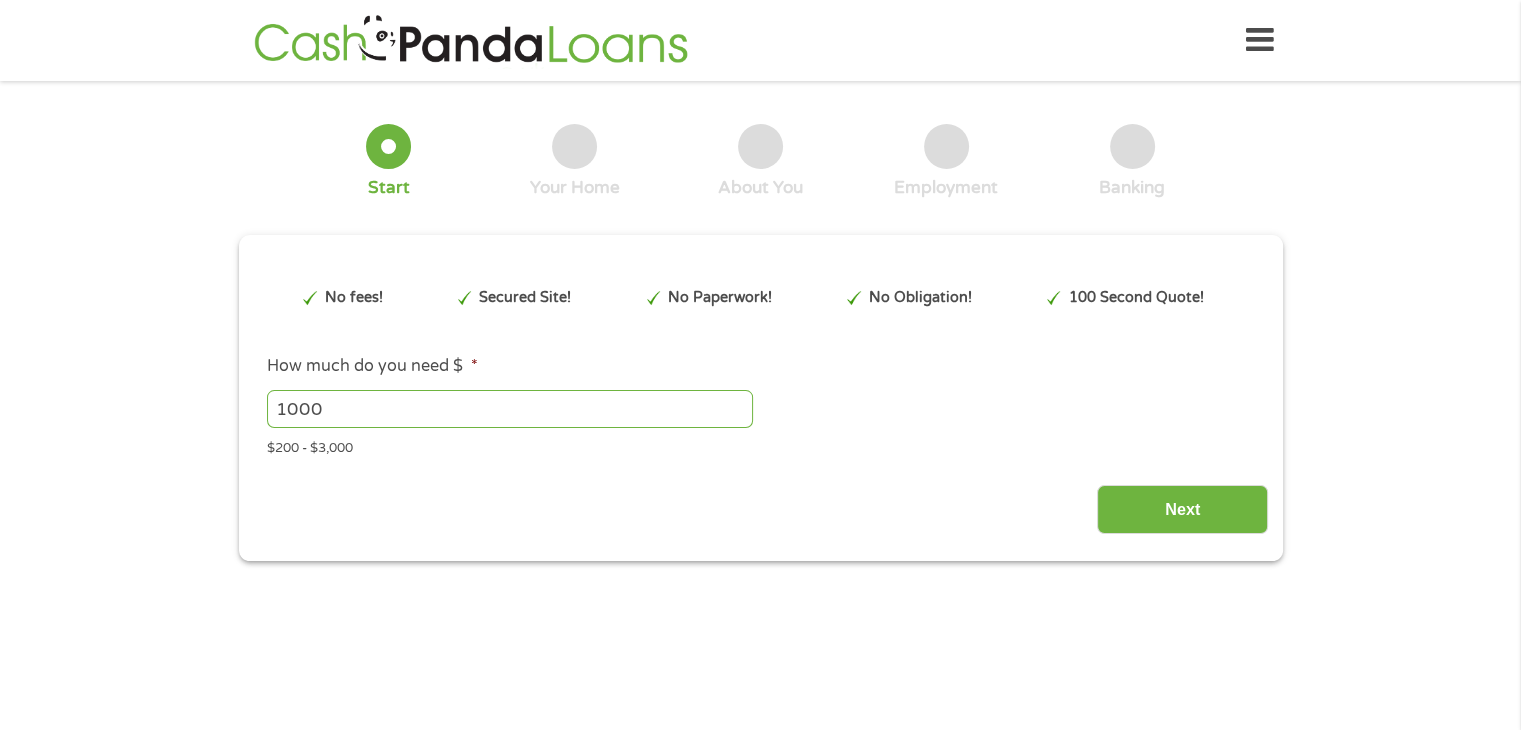 type on "Cj0KCQjwtMHEBhC-ARIsABua5iT1cyMuZwhYEDUknDLx_kD_ZTNit51ZTK5lMvXVyBuJ7v1Tz1U0fjoaAidkEALw_wcB" 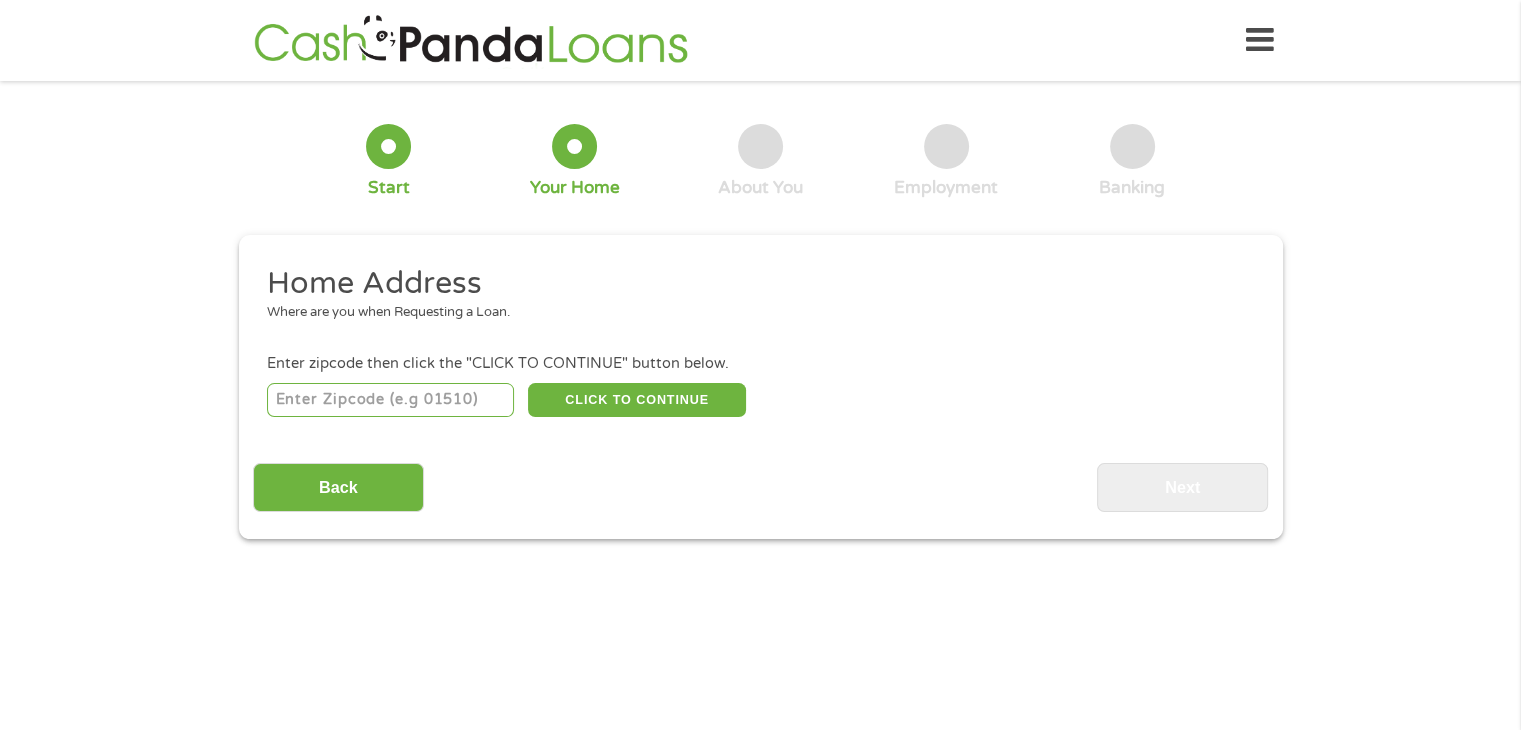 scroll, scrollTop: 0, scrollLeft: 0, axis: both 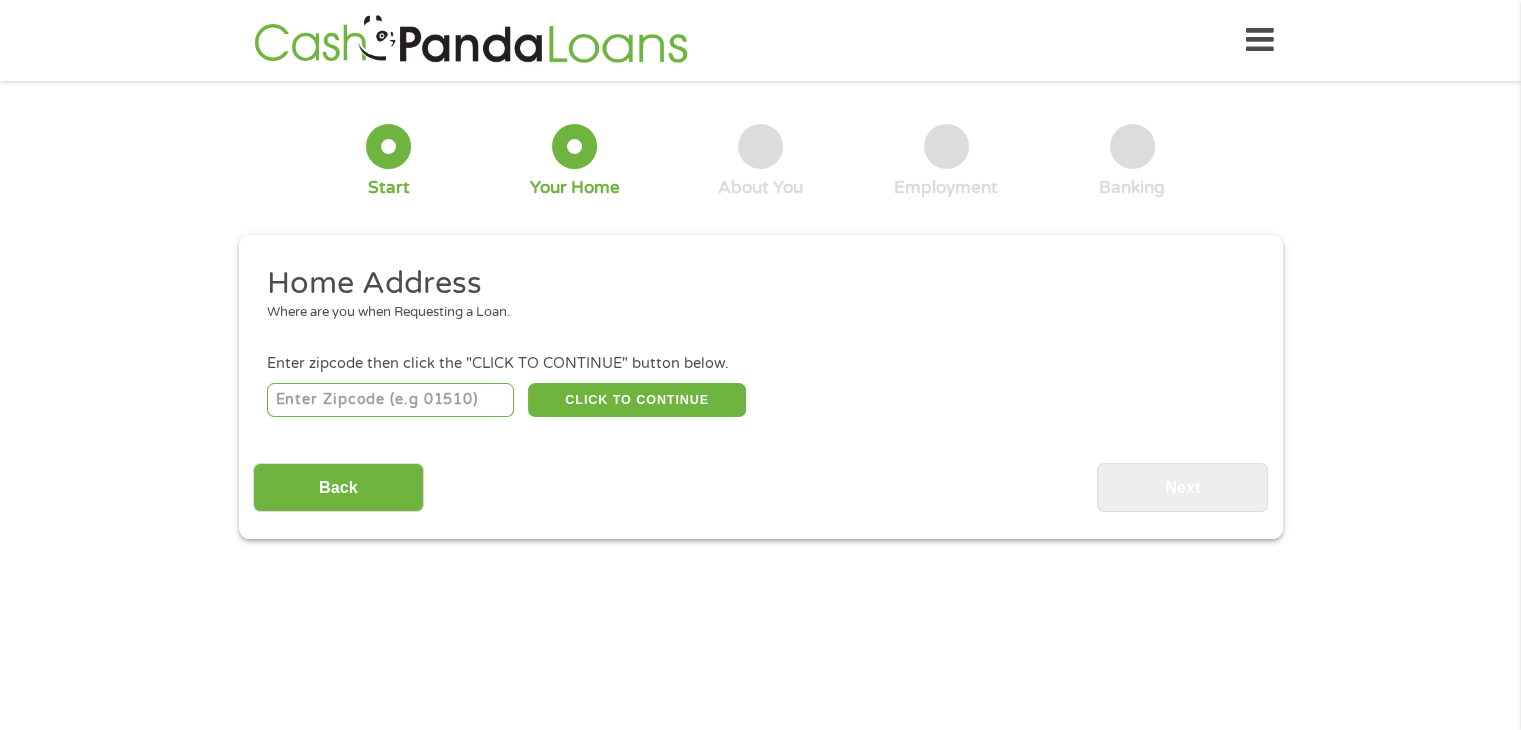 click at bounding box center [390, 400] 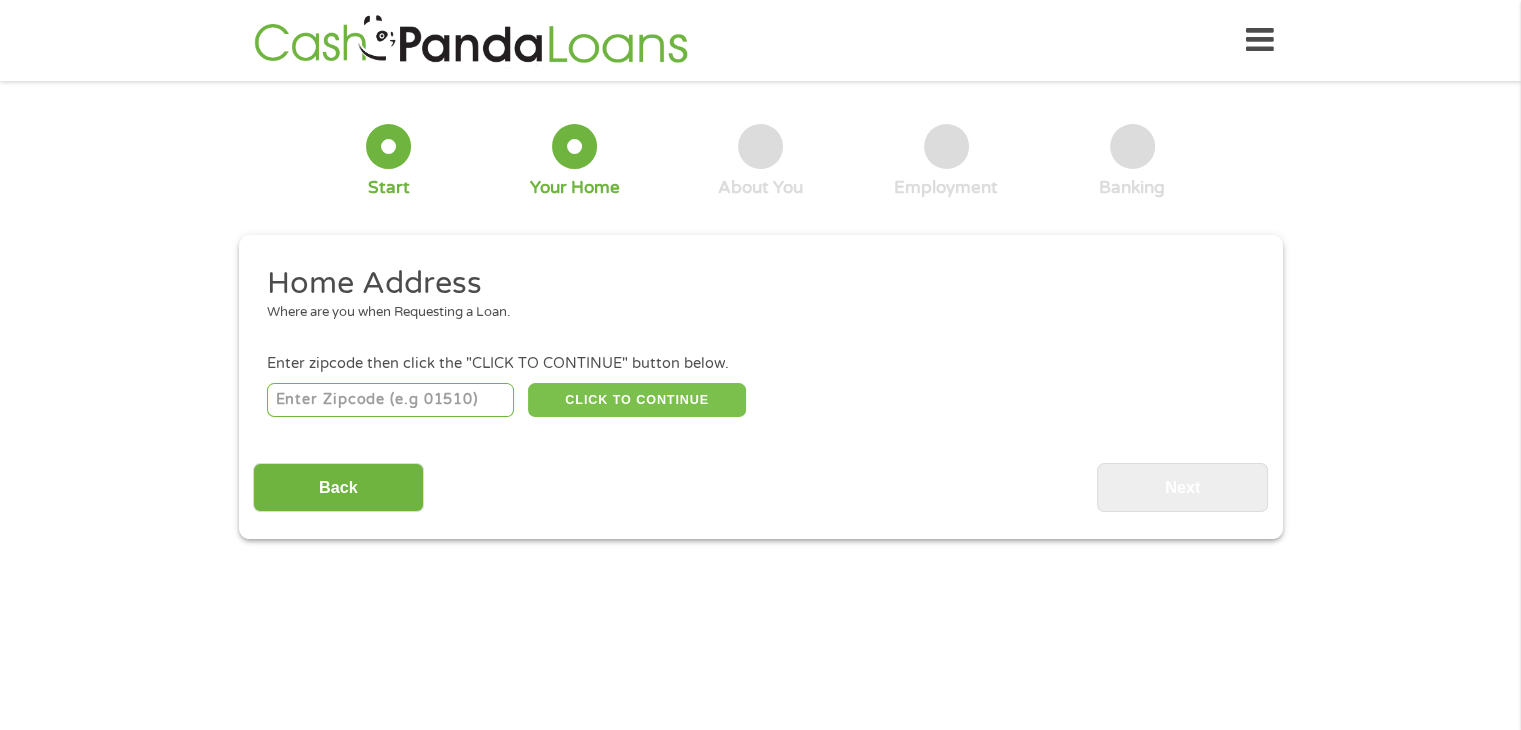 type on "[POSTAL_CODE]" 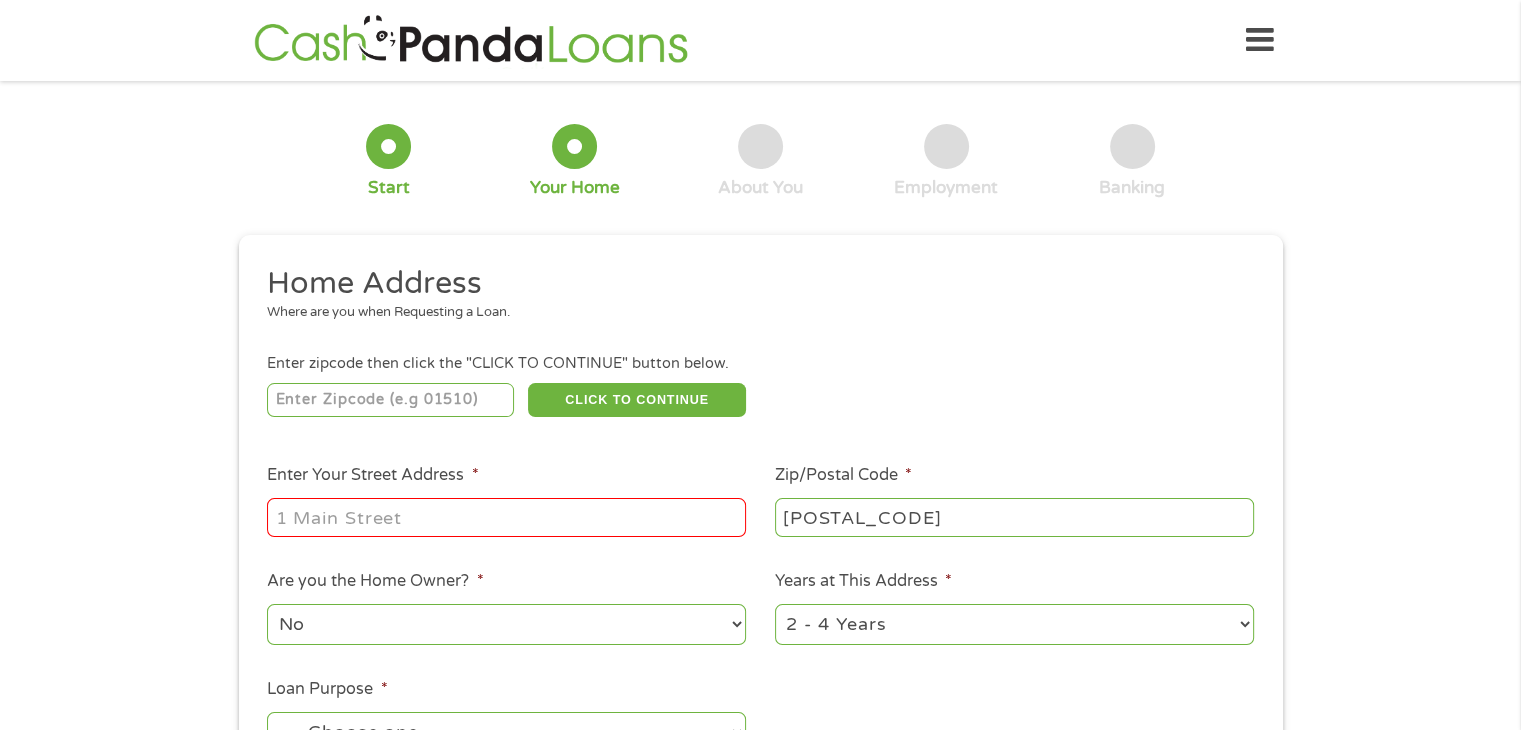 click on "Enter Your Street Address *" at bounding box center (506, 517) 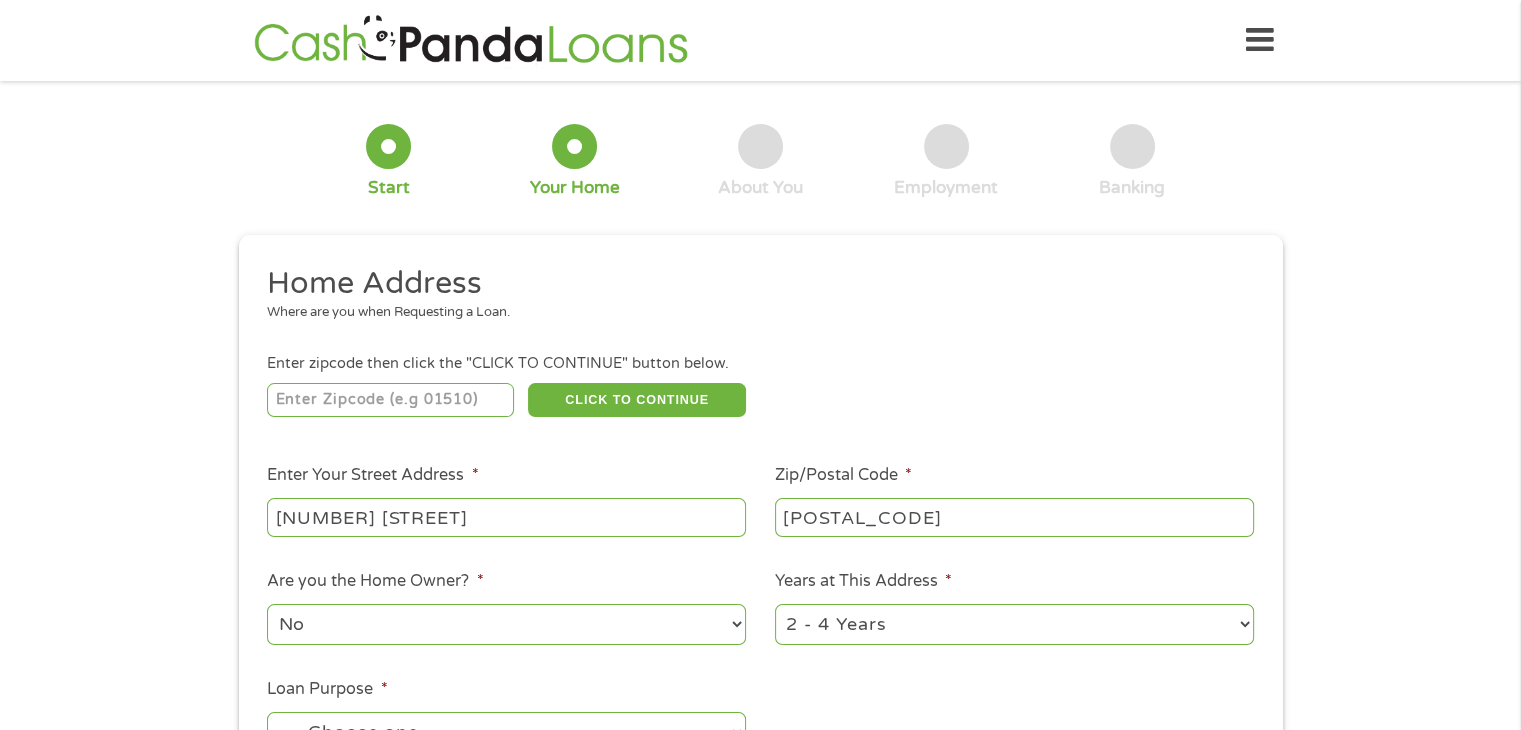 click on "Are you the Home Owner? * No Yes" at bounding box center [507, 608] 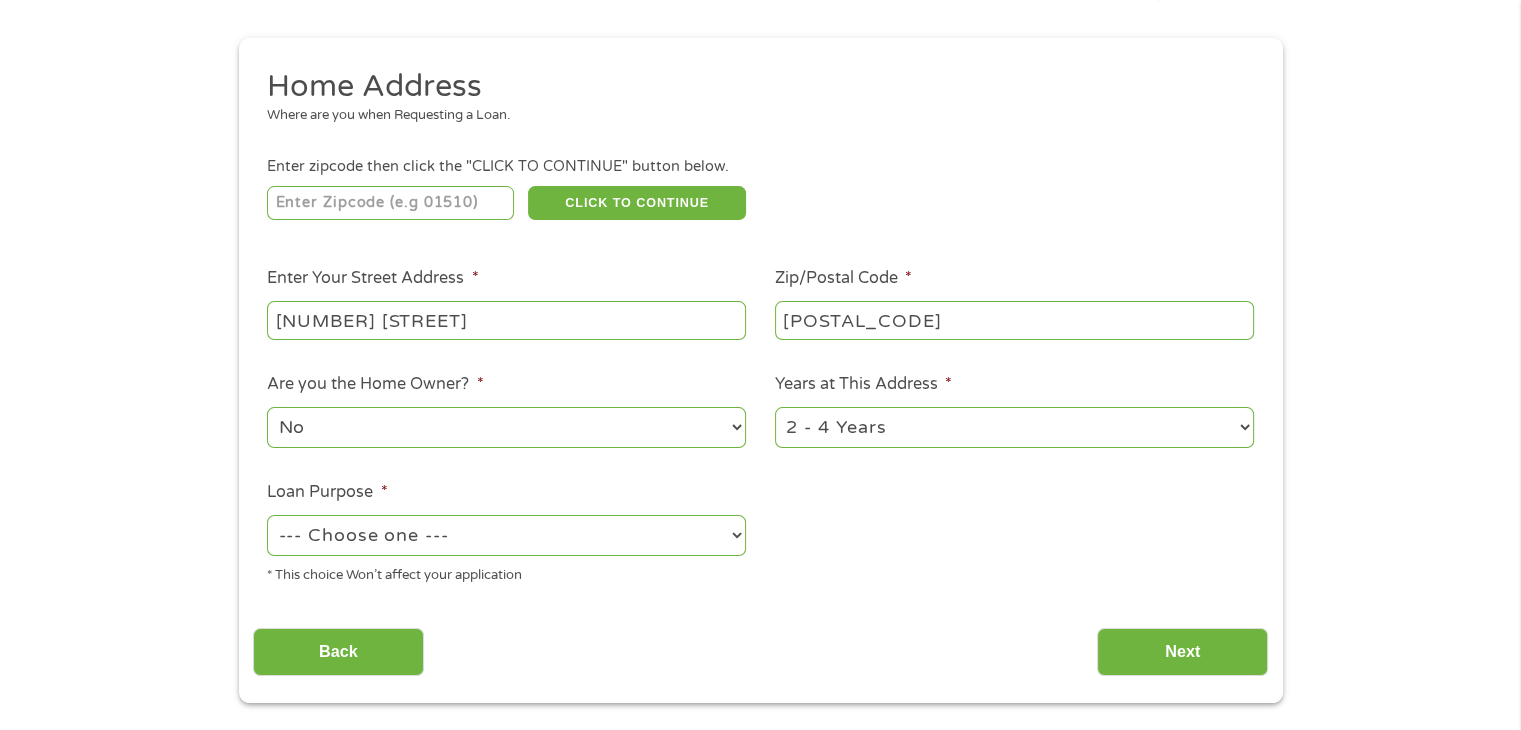 scroll, scrollTop: 198, scrollLeft: 0, axis: vertical 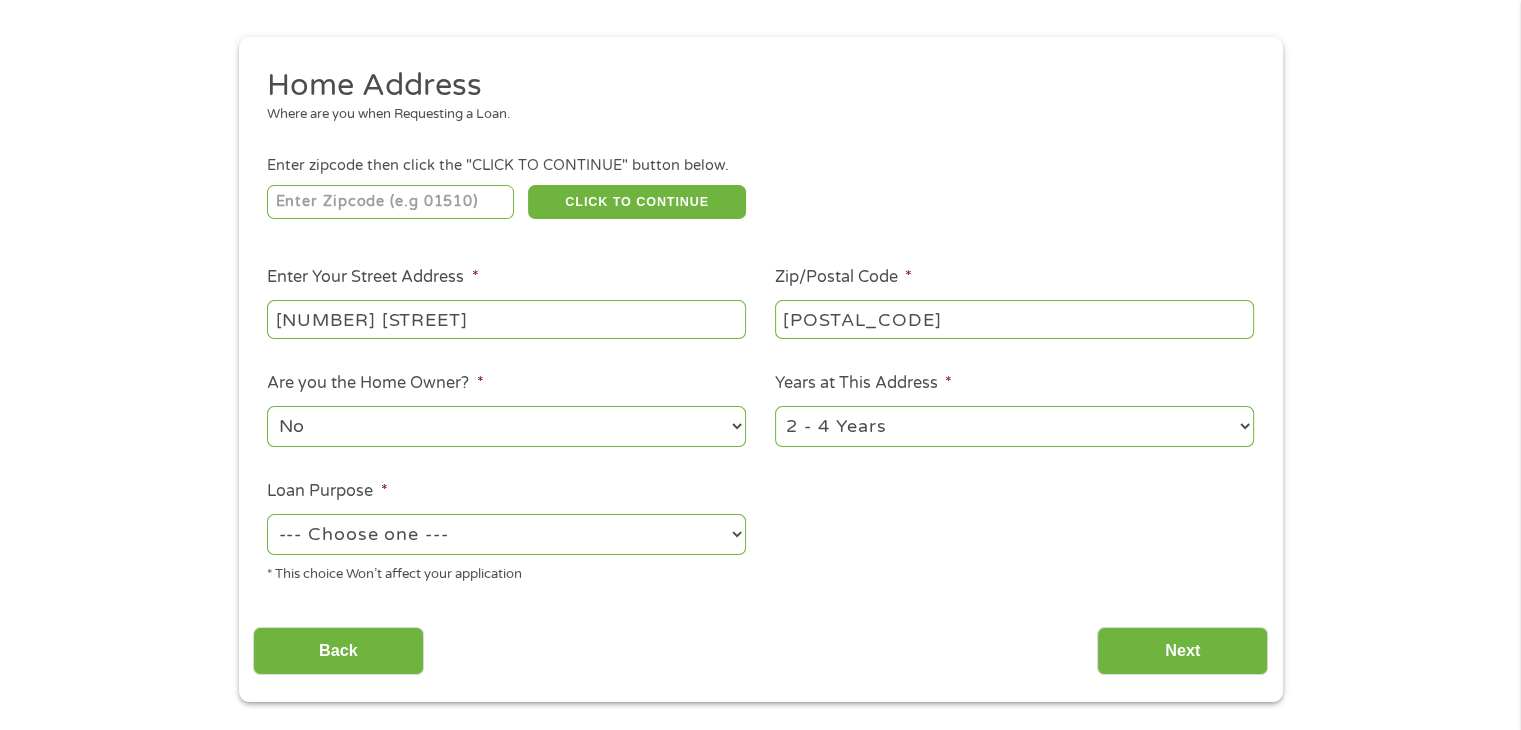 click on "1 Year or less 1 - 2 Years 2 - 4 Years Over 4 Years" at bounding box center (1014, 426) 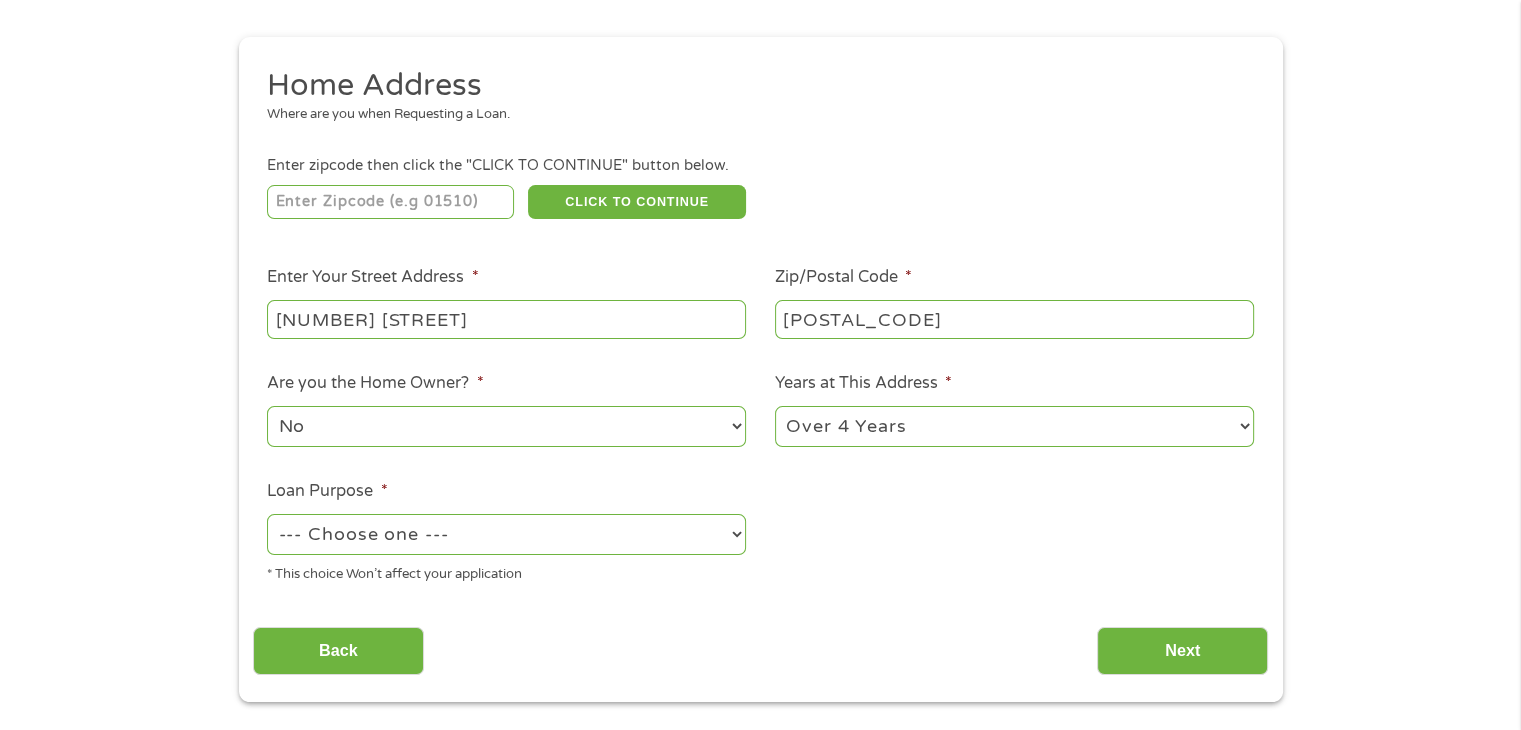 click on "1 Year or less 1 - 2 Years 2 - 4 Years Over 4 Years" at bounding box center (1014, 426) 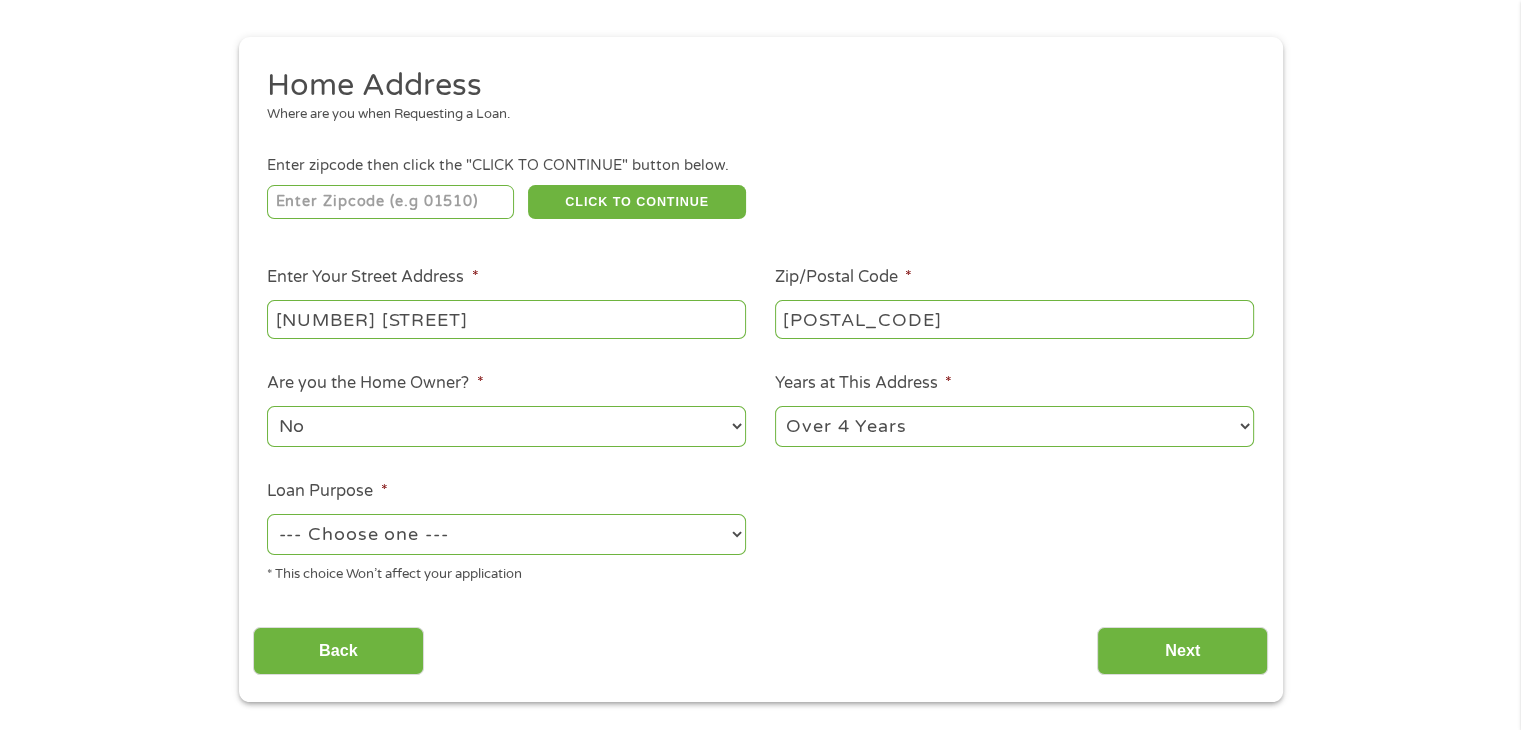 select on "shorttermcash" 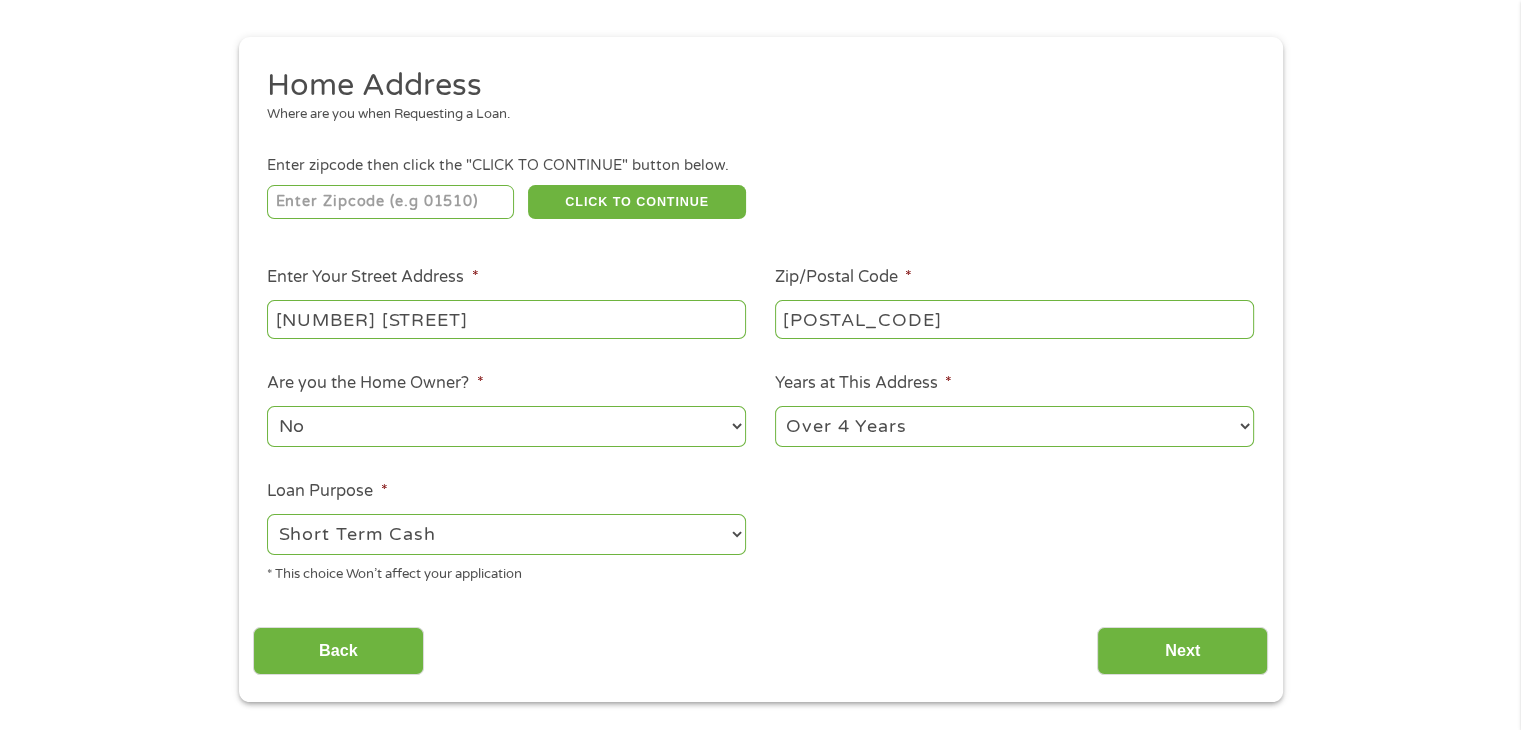 click on "--- Choose one --- Pay Bills Debt Consolidation Home Improvement Major Purchase Car Loan Short Term Cash Medical Expenses Other" at bounding box center (506, 534) 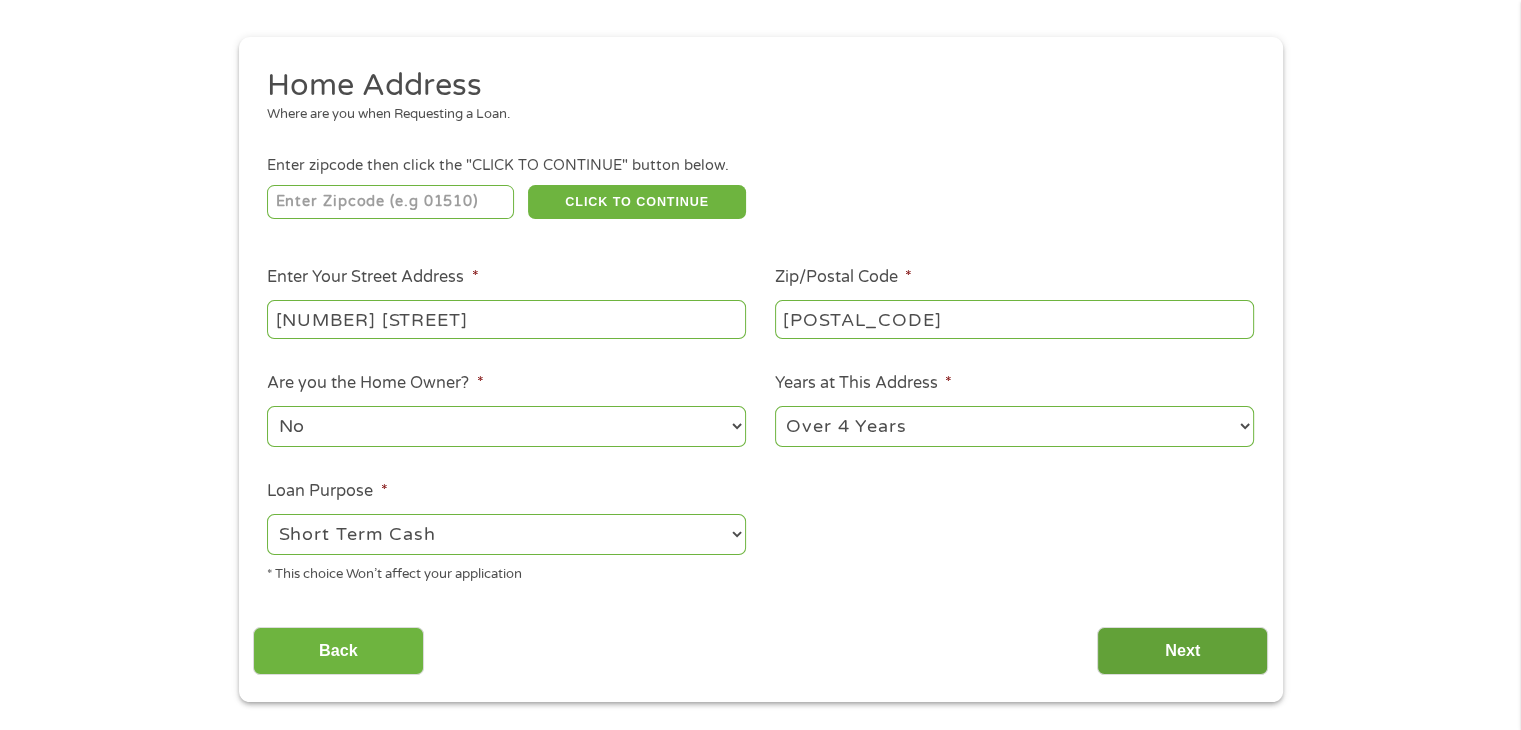 click on "Next" at bounding box center [1182, 651] 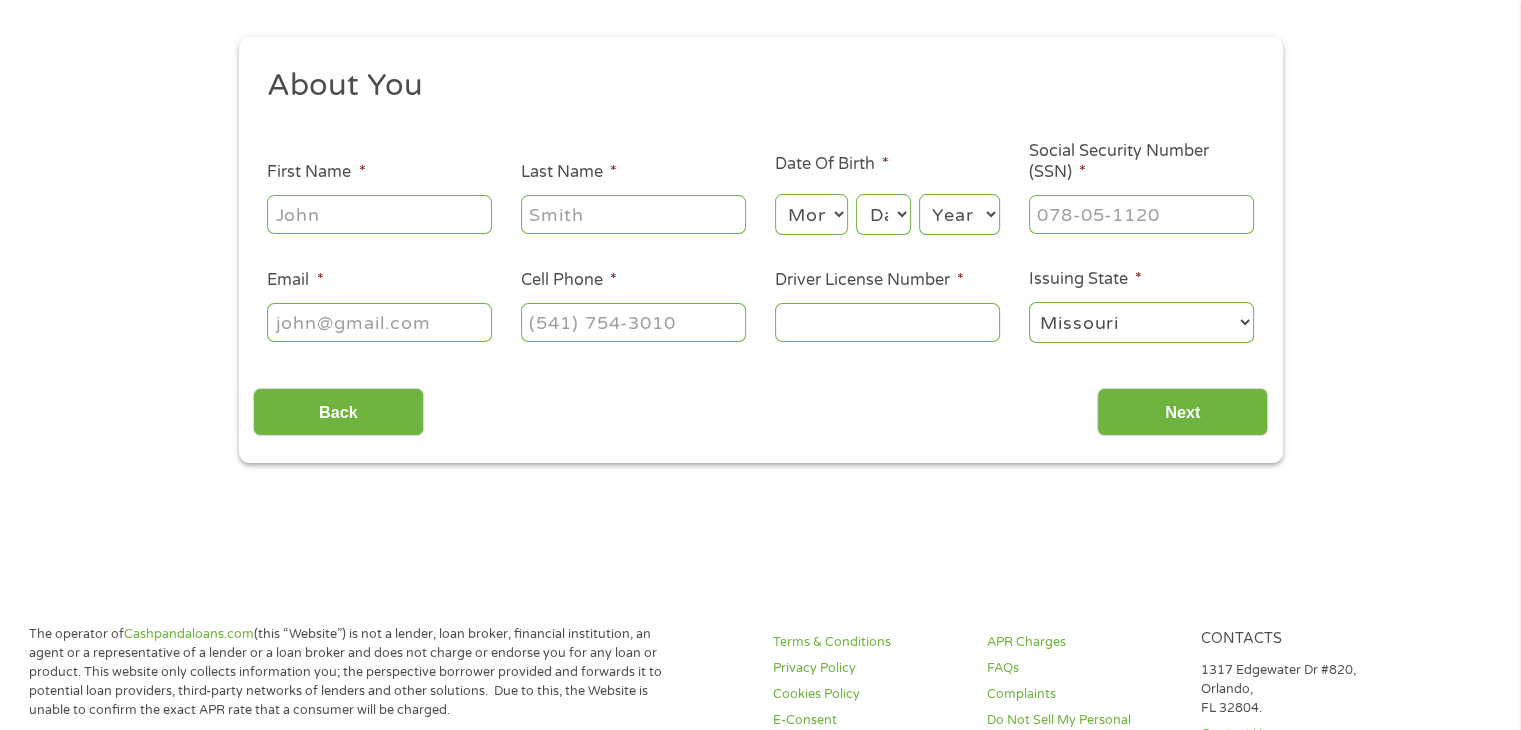 scroll, scrollTop: 8, scrollLeft: 8, axis: both 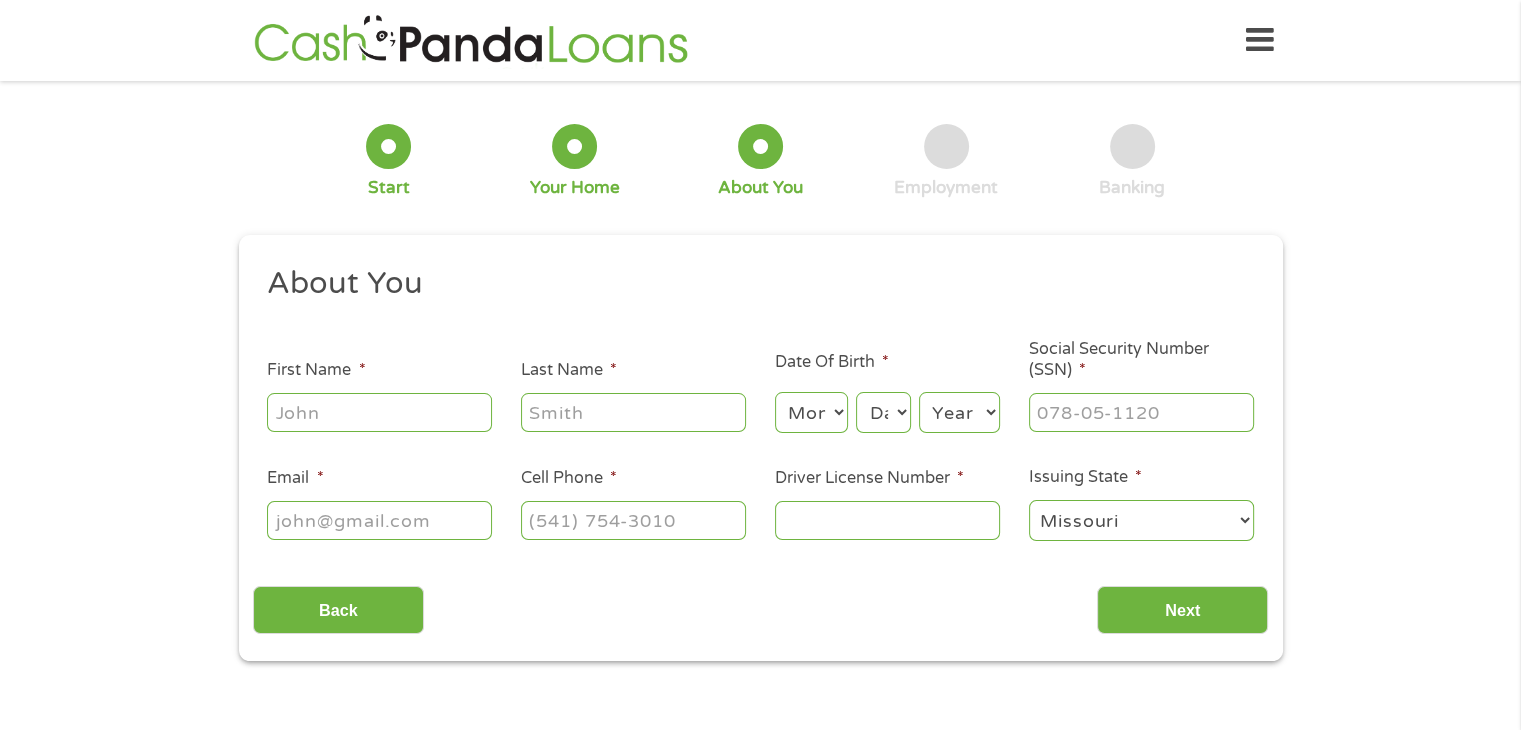 click on "First Name *" at bounding box center [379, 412] 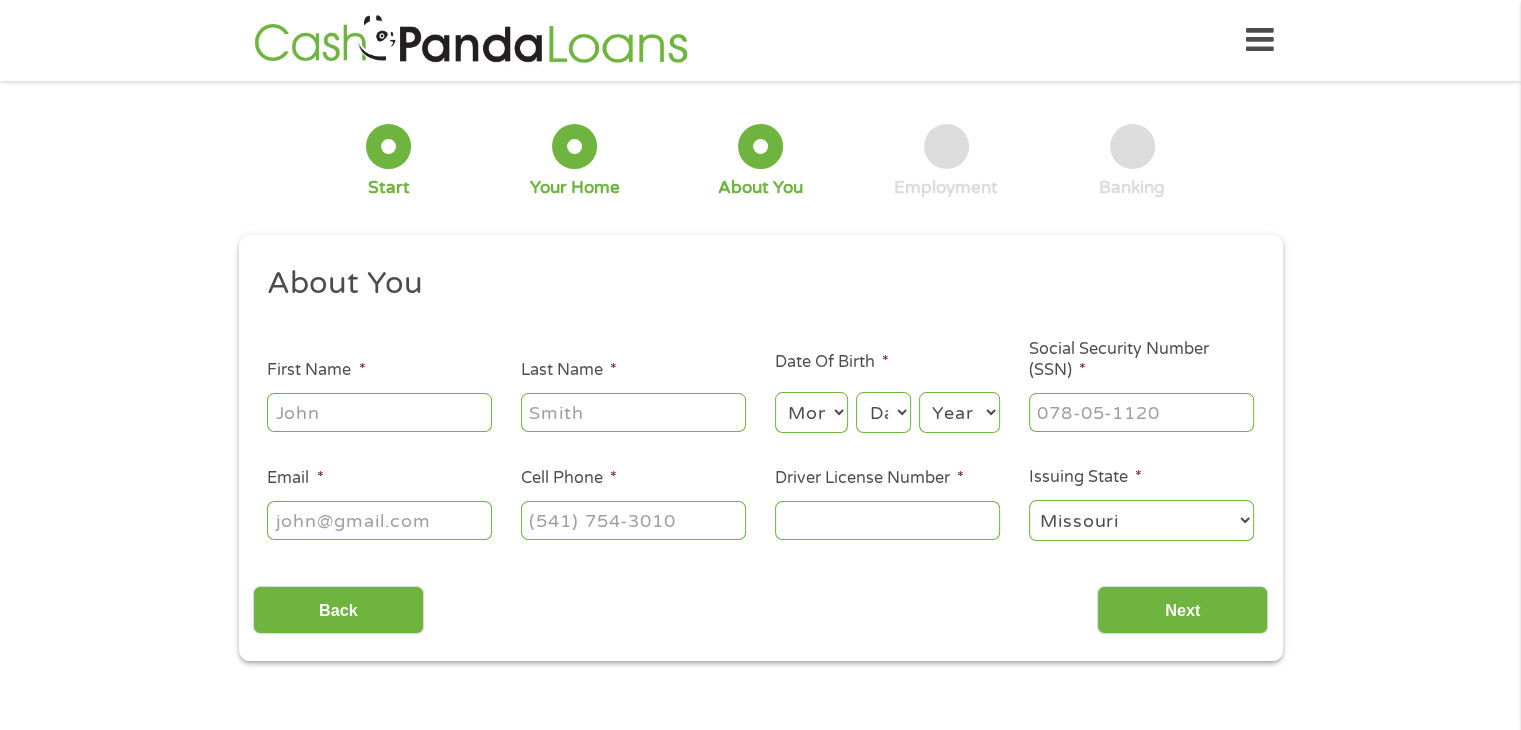 type on "[FIRST]" 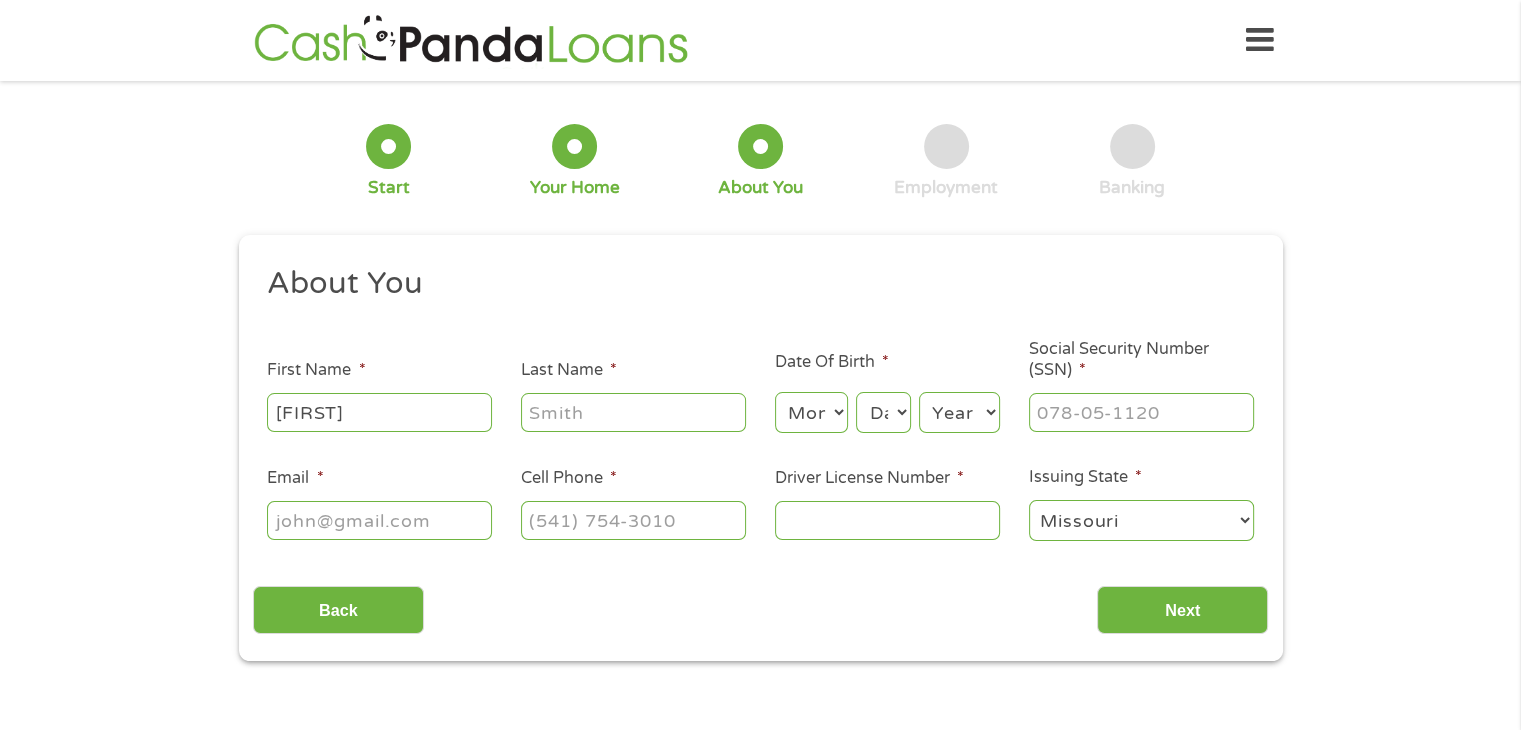 type on "[CITY]" 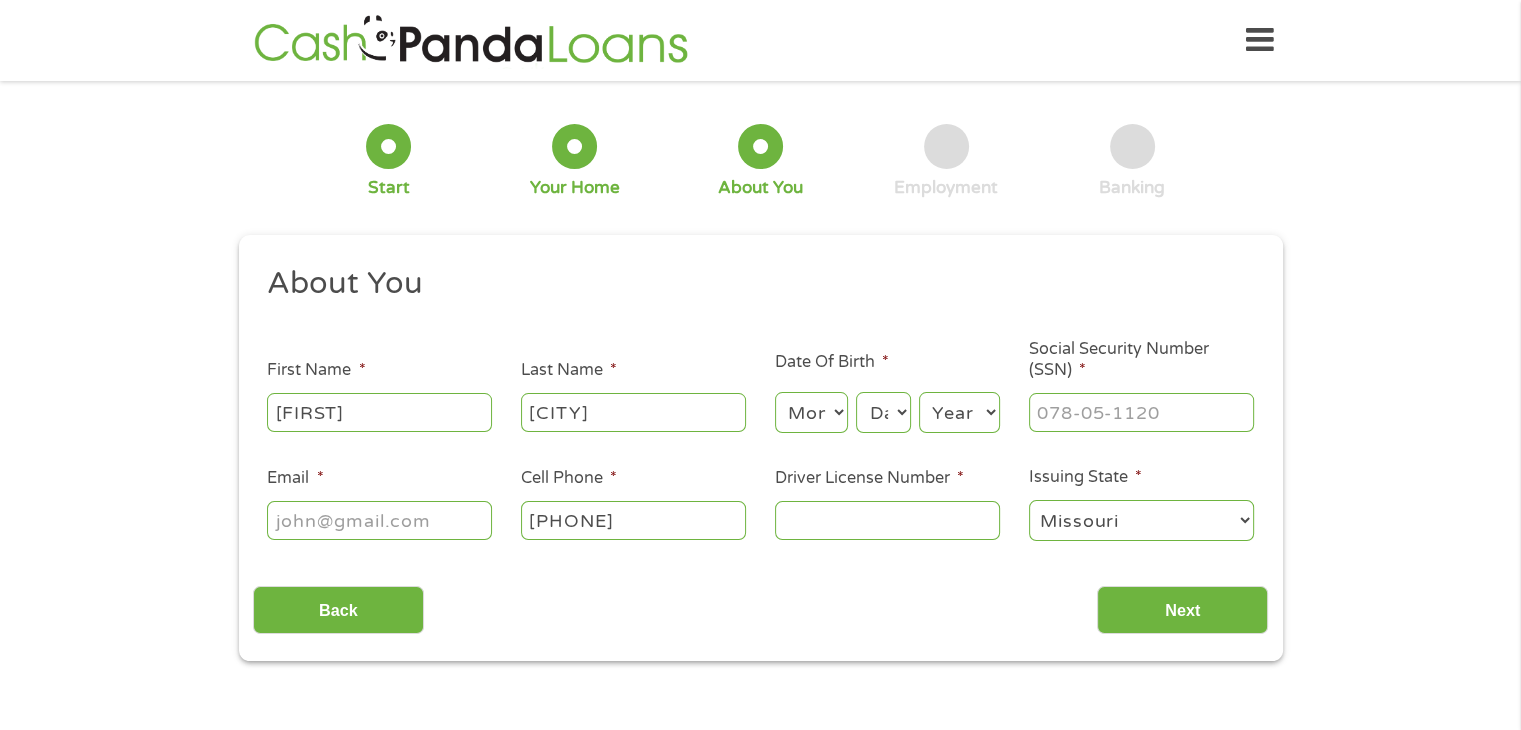 type on "[PHONE]" 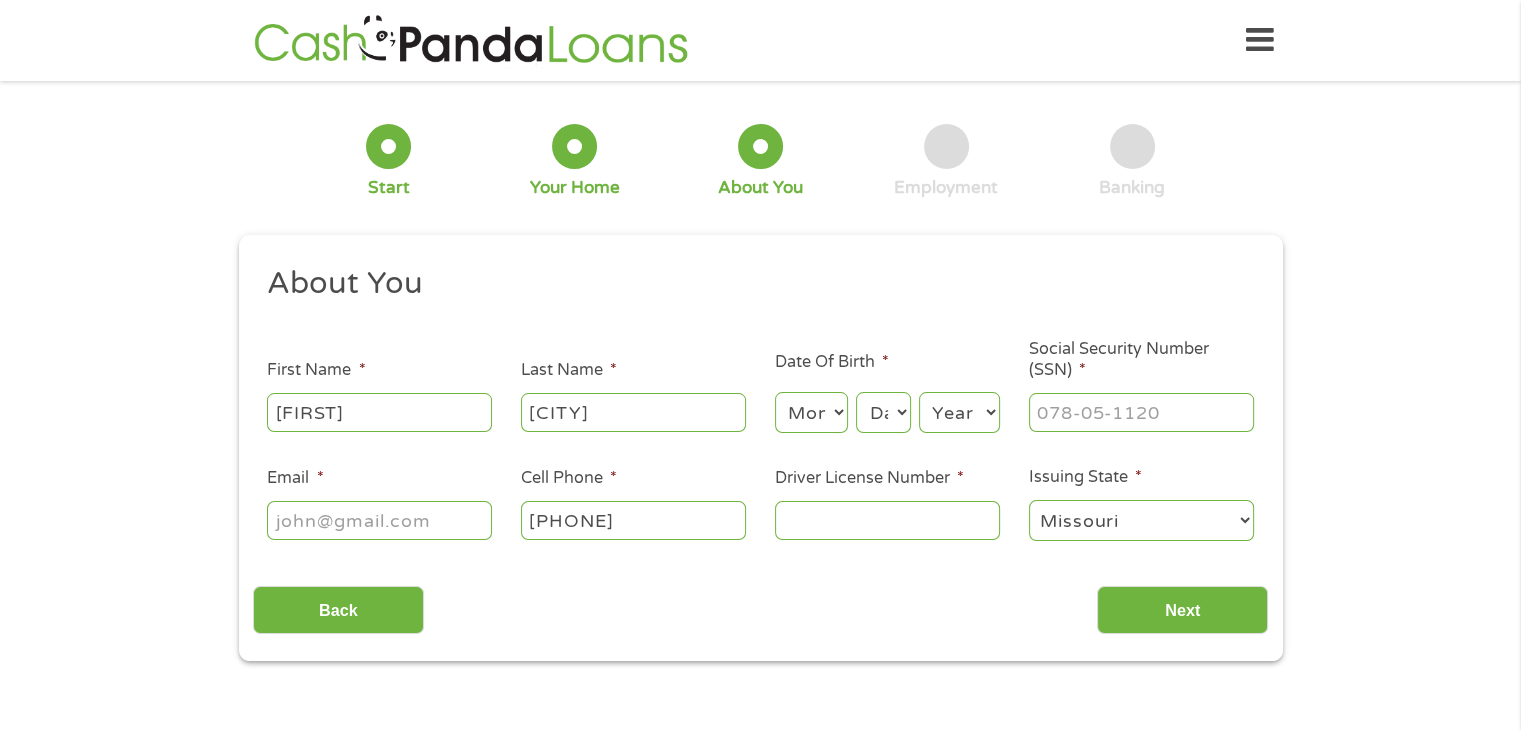 click on "Month 1 2 3 4 5 6 7 8 9 10 11 12" at bounding box center [811, 412] 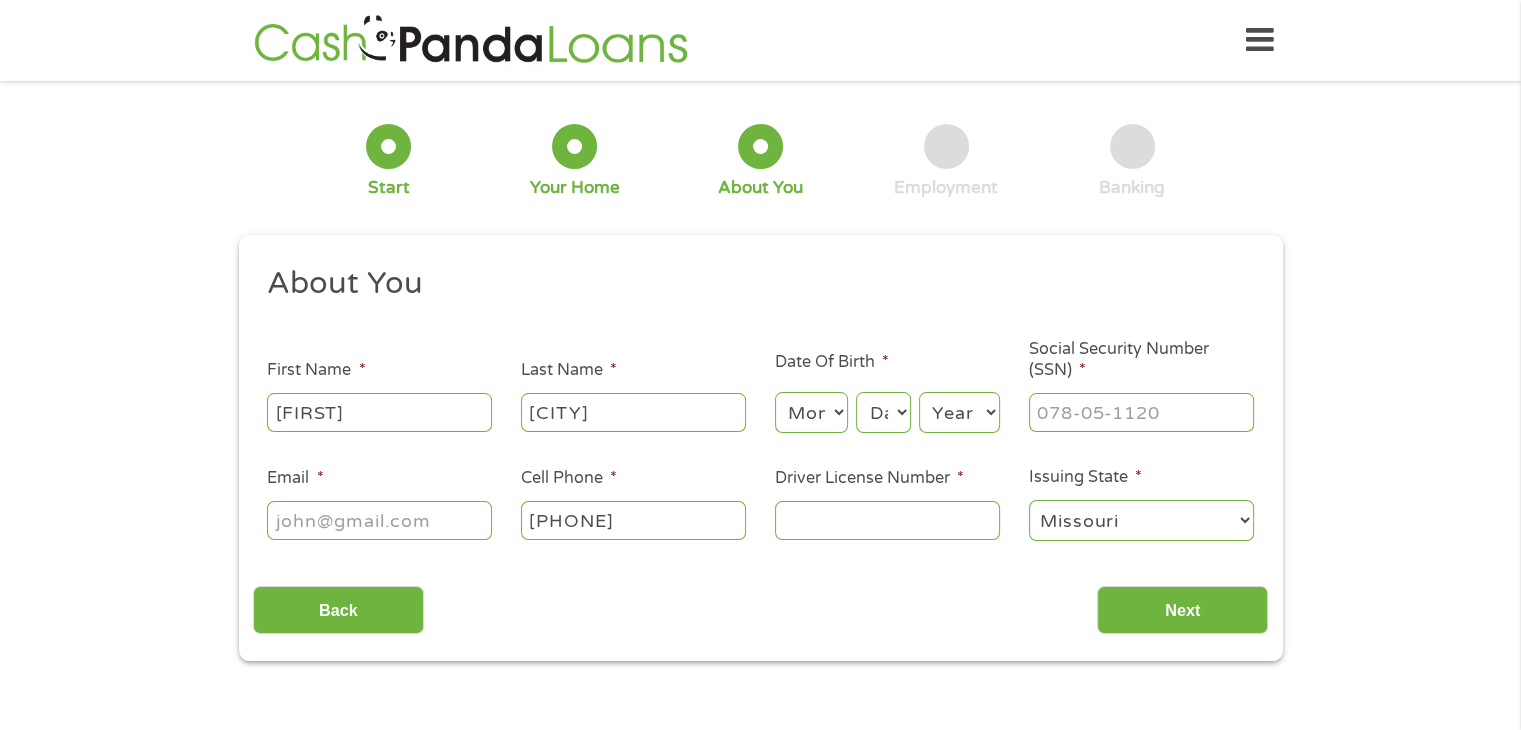 select on "9" 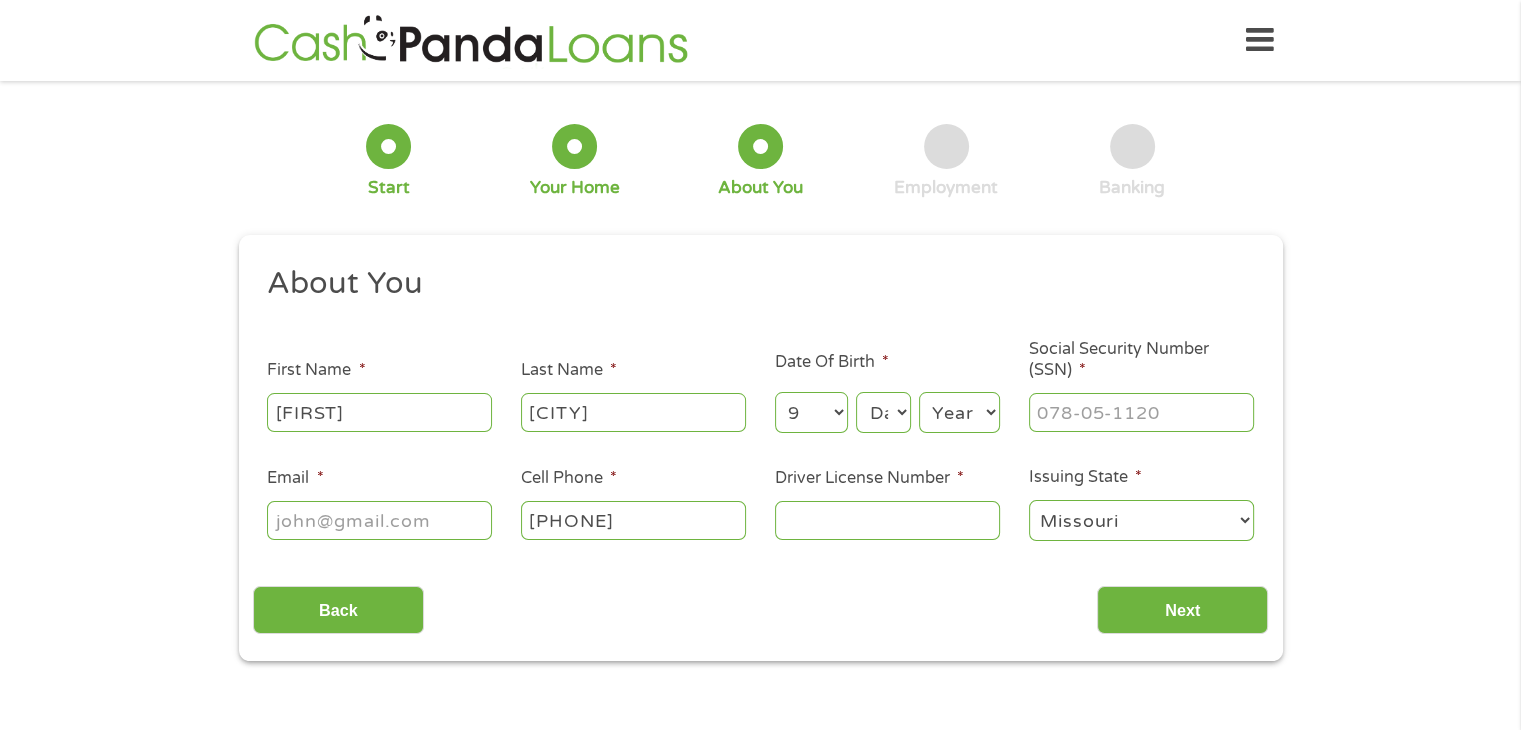 click on "Month 1 2 3 4 5 6 7 8 9 10 11 12" at bounding box center [811, 412] 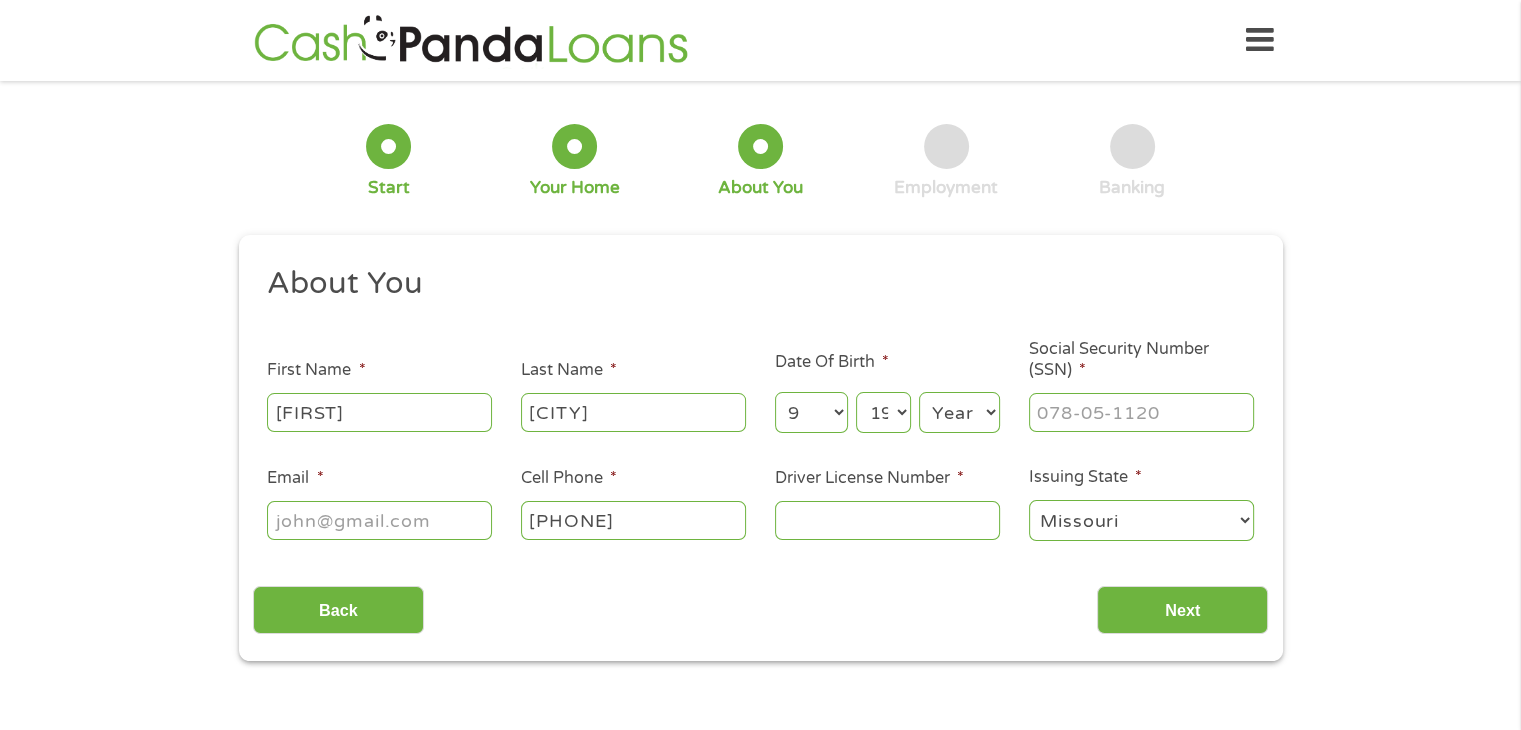 drag, startPoint x: 892, startPoint y: 397, endPoint x: 879, endPoint y: 394, distance: 13.341664 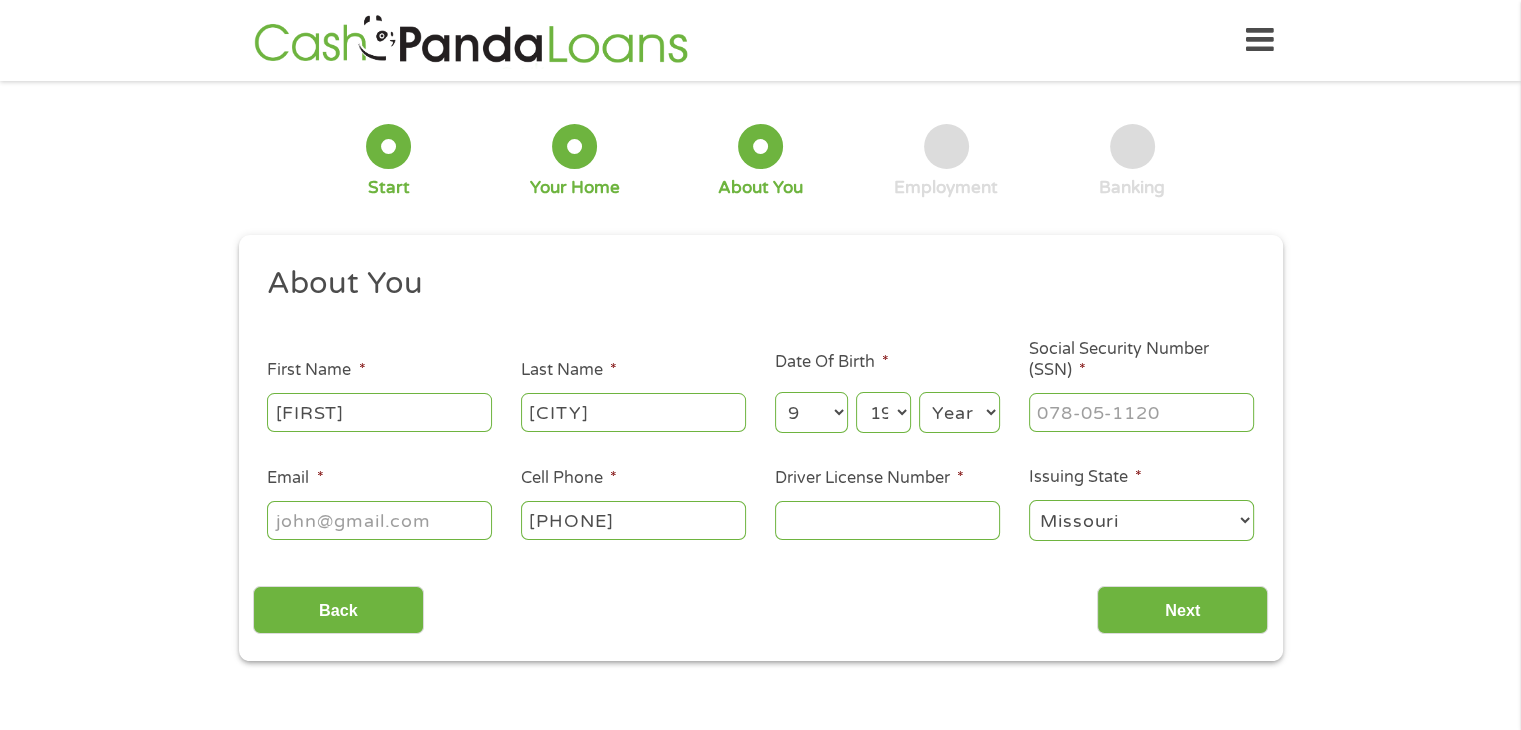 click on "Day 1 2 3 4 5 6 7 8 9 10 11 12 13 14 15 16 17 18 19 20 21 22 23 24 25 26 27 28 29 30 31" at bounding box center [883, 412] 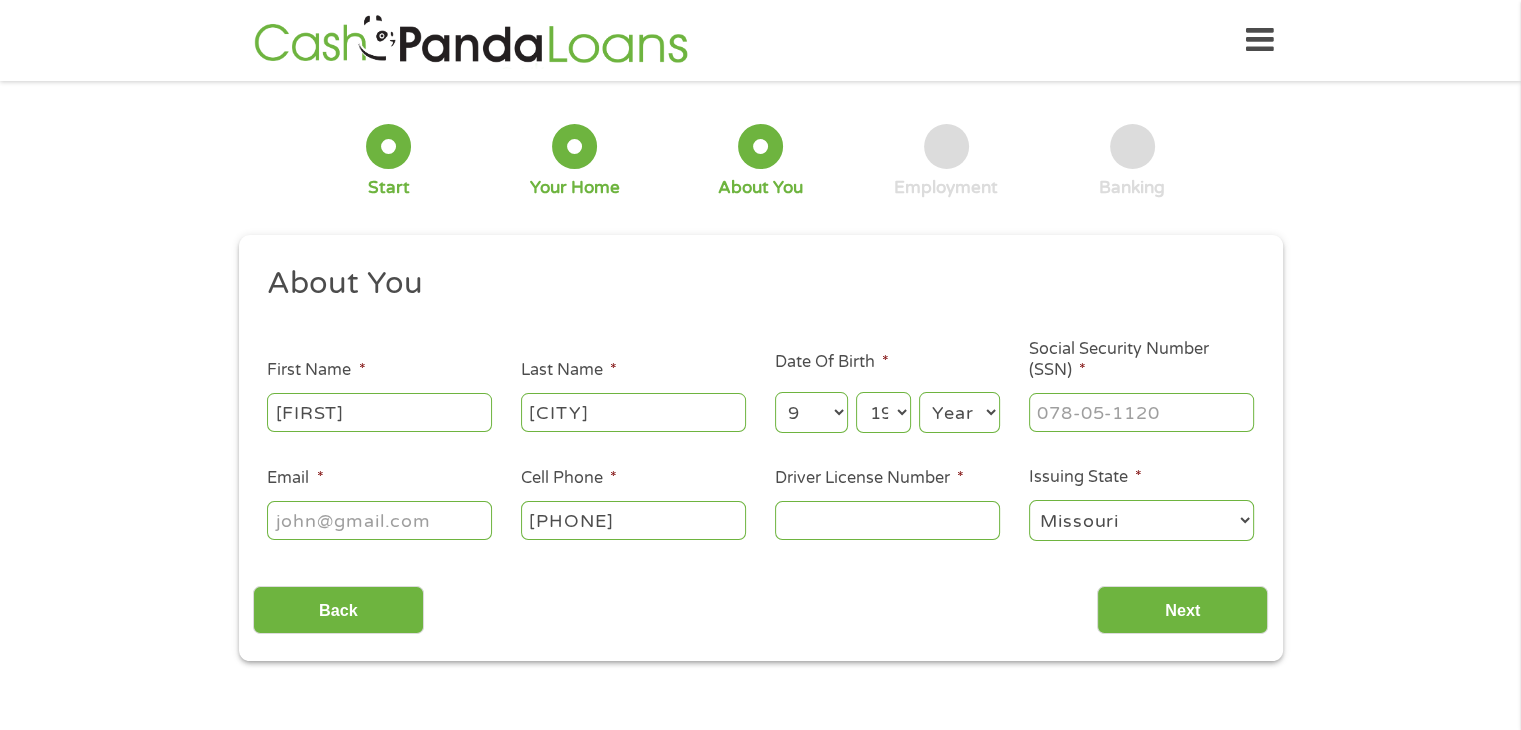 select on "20" 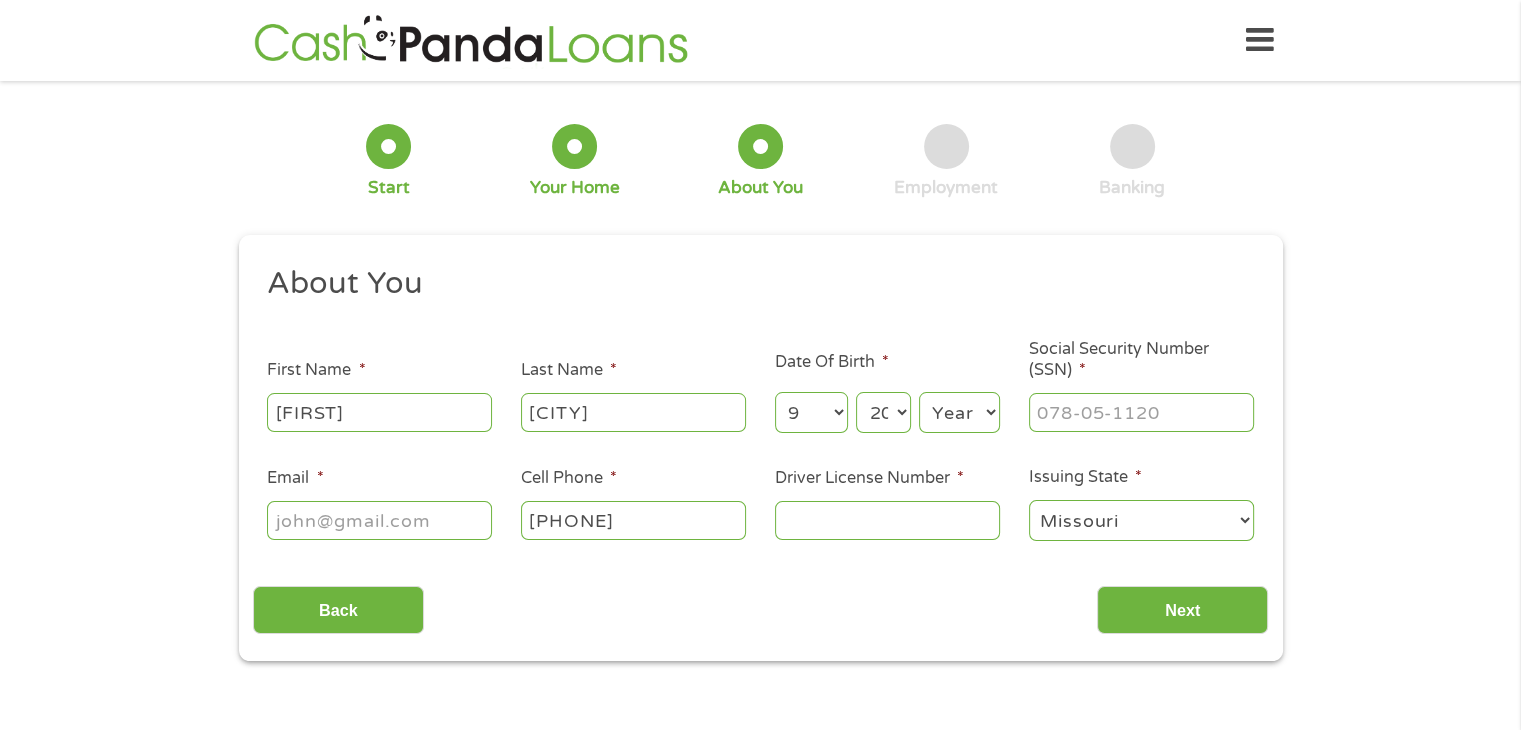 click on "Day 1 2 3 4 5 6 7 8 9 10 11 12 13 14 15 16 17 18 19 20 21 22 23 24 25 26 27 28 29 30 31" at bounding box center (883, 412) 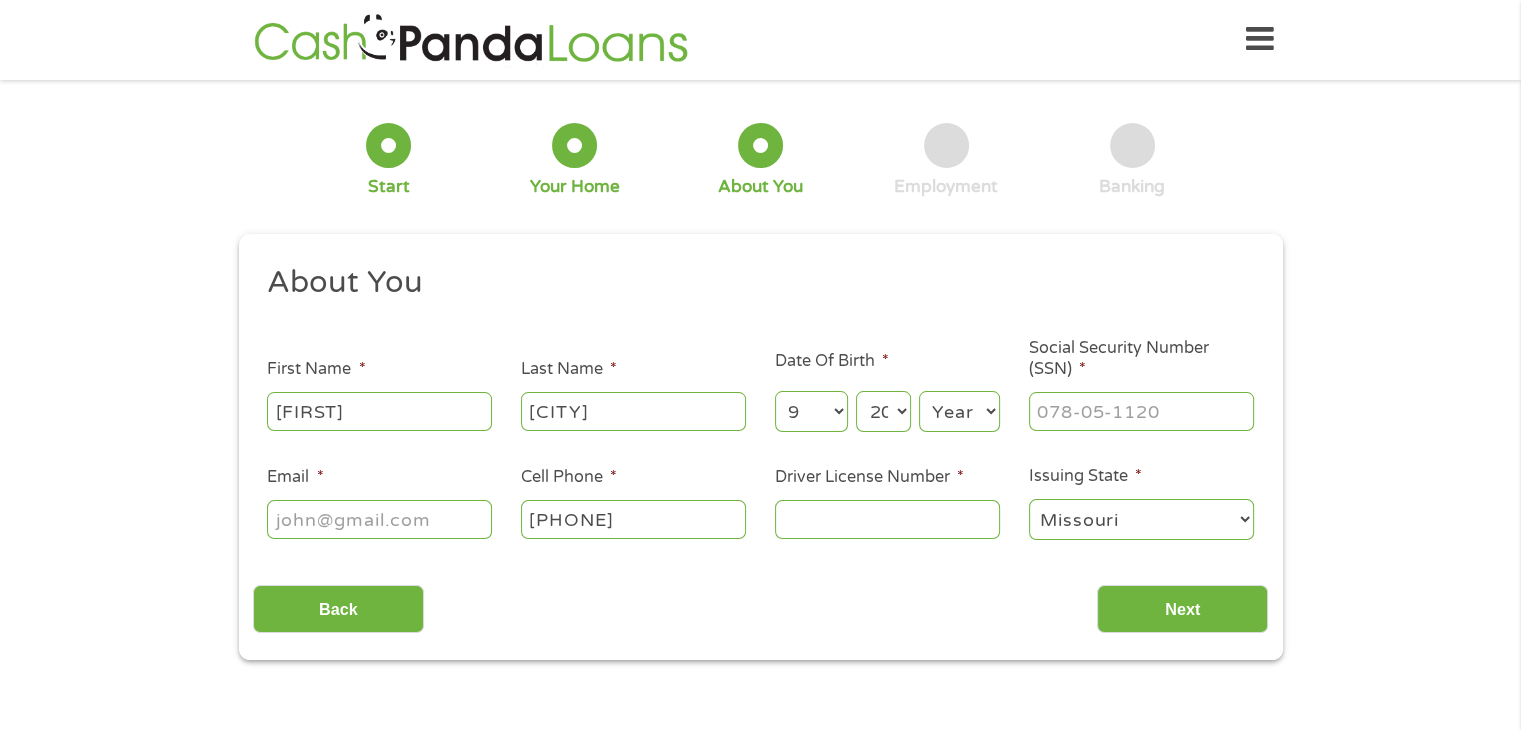 click on "Year 2007 2006 2005 2004 2003 2002 2001 2000 1999 1998 1997 1996 1995 1994 1993 1992 1991 1990 1989 1988 1987 1986 1985 1984 1983 1982 1981 1980 1979 1978 1977 1976 1975 1974 1973 1972 1971 1970 1969 1968 1967 1966 1965 1964 1963 1962 1961 1960 1959 1958 1957 1956 1955 1954 1953 1952 1951 1950 1949 1948 1947 1946 1945 1944 1943 1942 1941 1940 1939 1938 1937 1936 1935 1934 1933 1932 1931 1930 1929 1928 1927 1926 1925 1924 1923 1922 1921 1920" at bounding box center [959, 411] 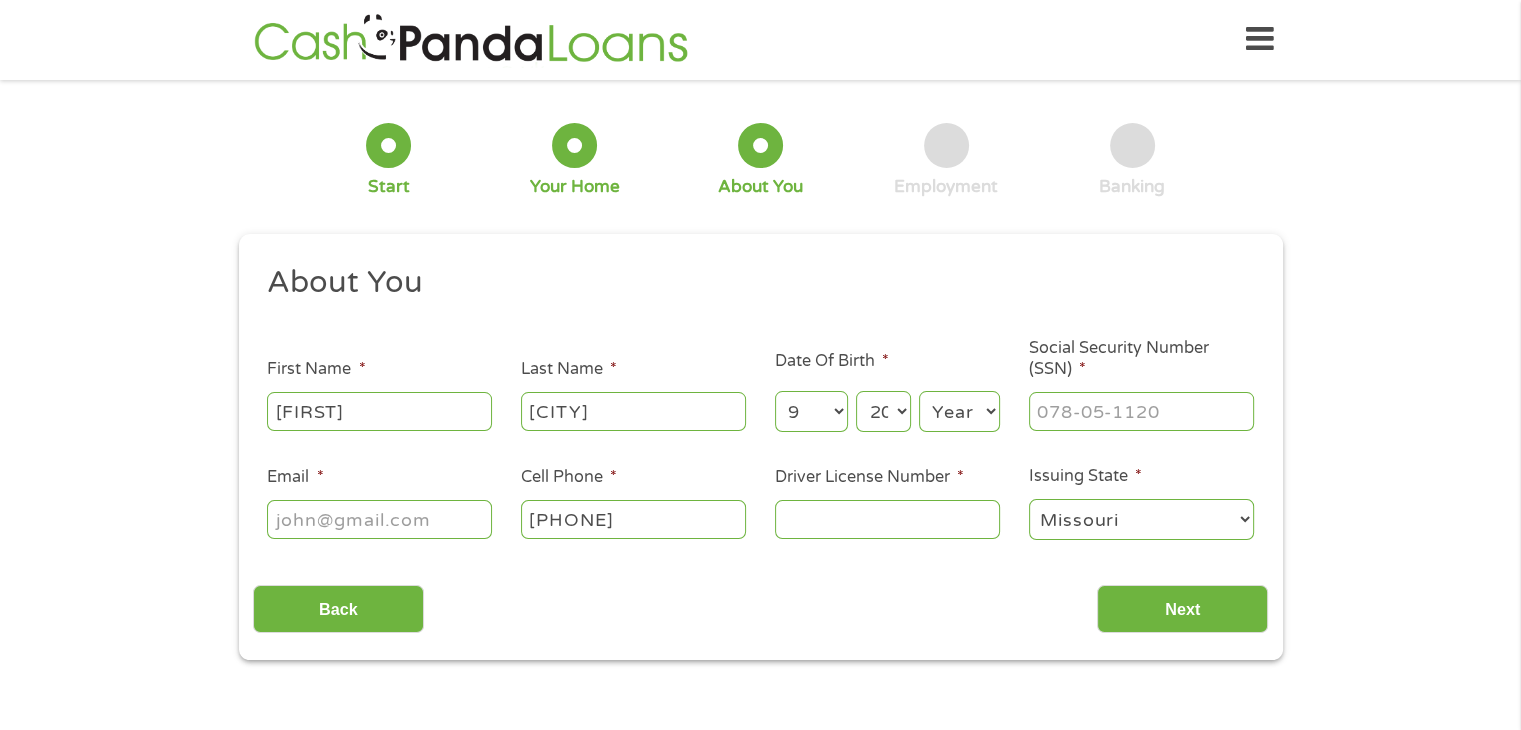 click on "Year Year 2007 2006 2005 2004 2003 2002 2001 2000 1999 1998 1997 1996 1995 1994 1993 1992 1991 1990 1989 1988 1987 1986 1985 1984 1983 1982 1981 1980 1979 1978 1977 1976 1975 1974 1973 1972 1971 1970 1969 1968 1967 1966 1965 1964 1963 1962 1961 1960 1959 1958 1957 1956 1955 1954 1953 1952 1951 1950 1949 1948 1947 1946 1945 1944 1943 1942 1941 1940 1939 1938 1937 1936 1935 1934 1933 1932 1931 1930 1929 1928 1927 1926 1925 1924 1923 1922 1921 1920" at bounding box center (959, 412) 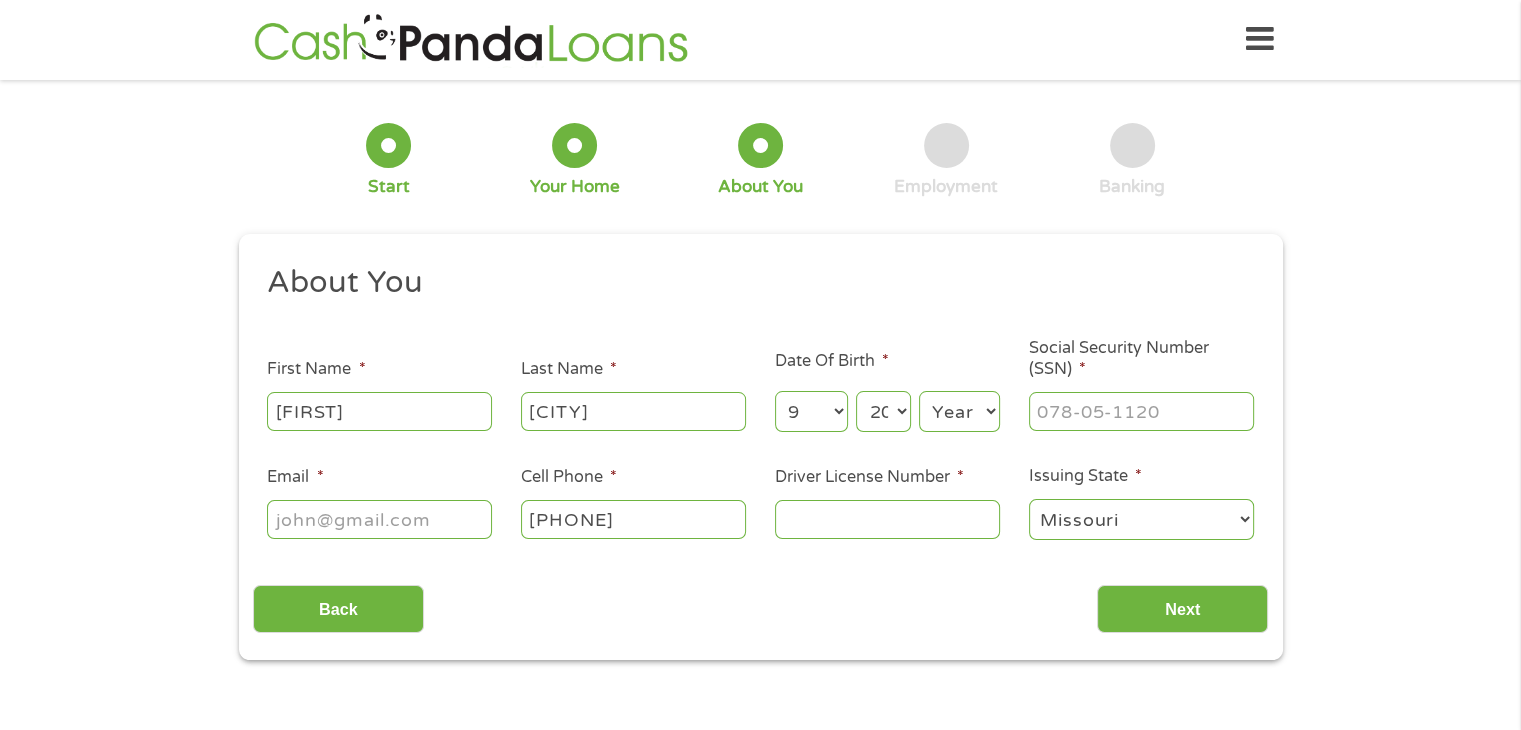 select on "1990" 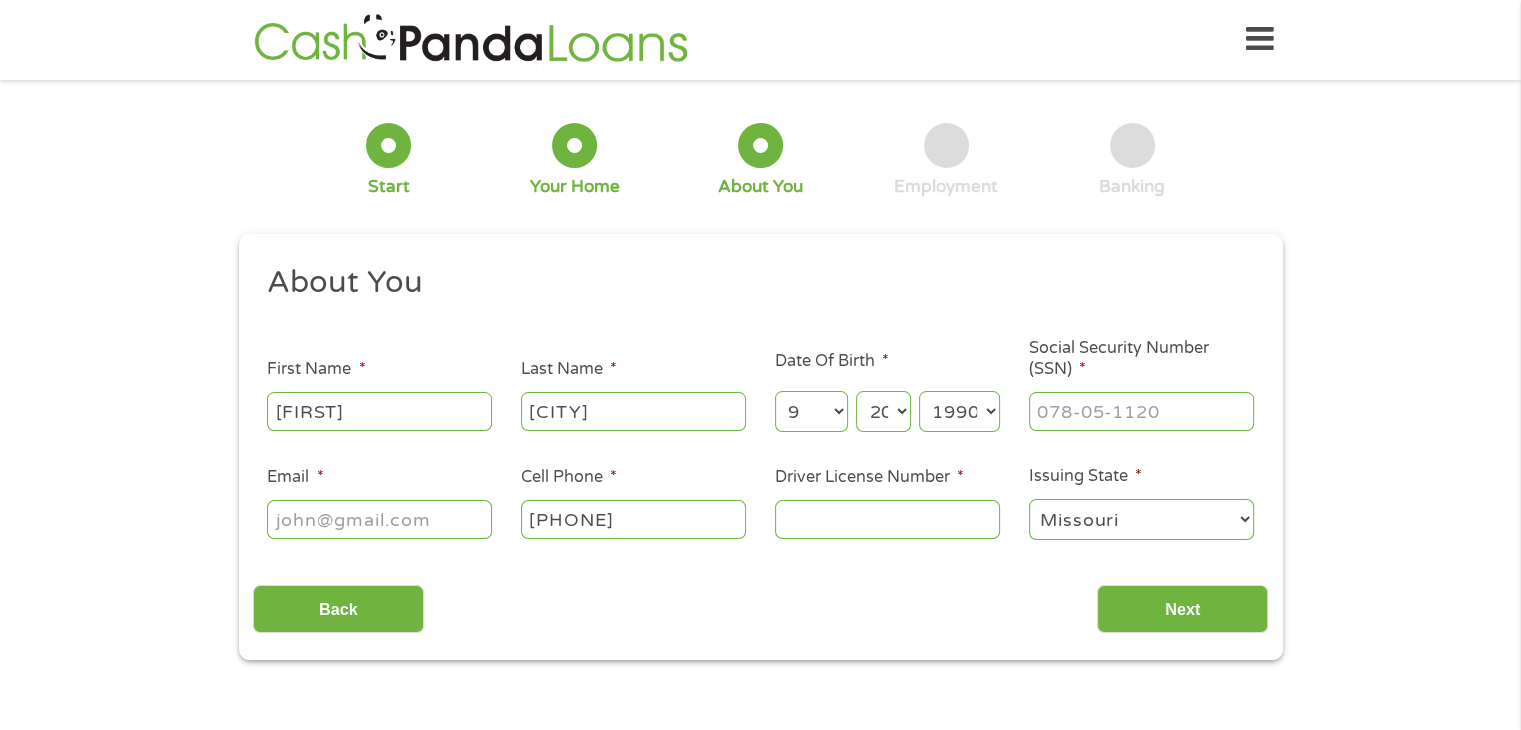 click on "Year 2007 2006 2005 2004 2003 2002 2001 2000 1999 1998 1997 1996 1995 1994 1993 1992 1991 1990 1989 1988 1987 1986 1985 1984 1983 1982 1981 1980 1979 1978 1977 1976 1975 1974 1973 1972 1971 1970 1969 1968 1967 1966 1965 1964 1963 1962 1961 1960 1959 1958 1957 1956 1955 1954 1953 1952 1951 1950 1949 1948 1947 1946 1945 1944 1943 1942 1941 1940 1939 1938 1937 1936 1935 1934 1933 1932 1931 1930 1929 1928 1927 1926 1925 1924 1923 1922 1921 1920" at bounding box center (959, 411) 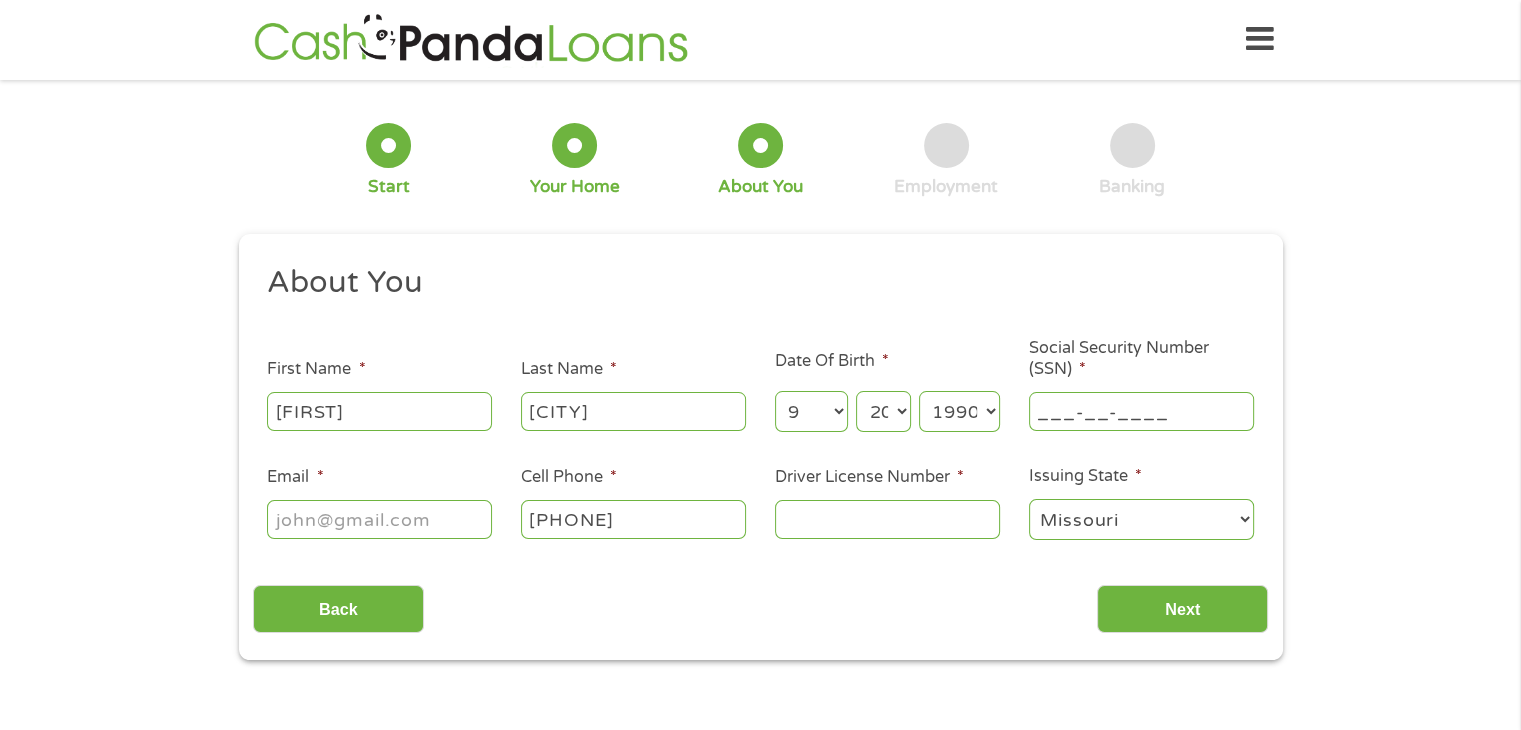 click on "___-__-____" at bounding box center (1141, 411) 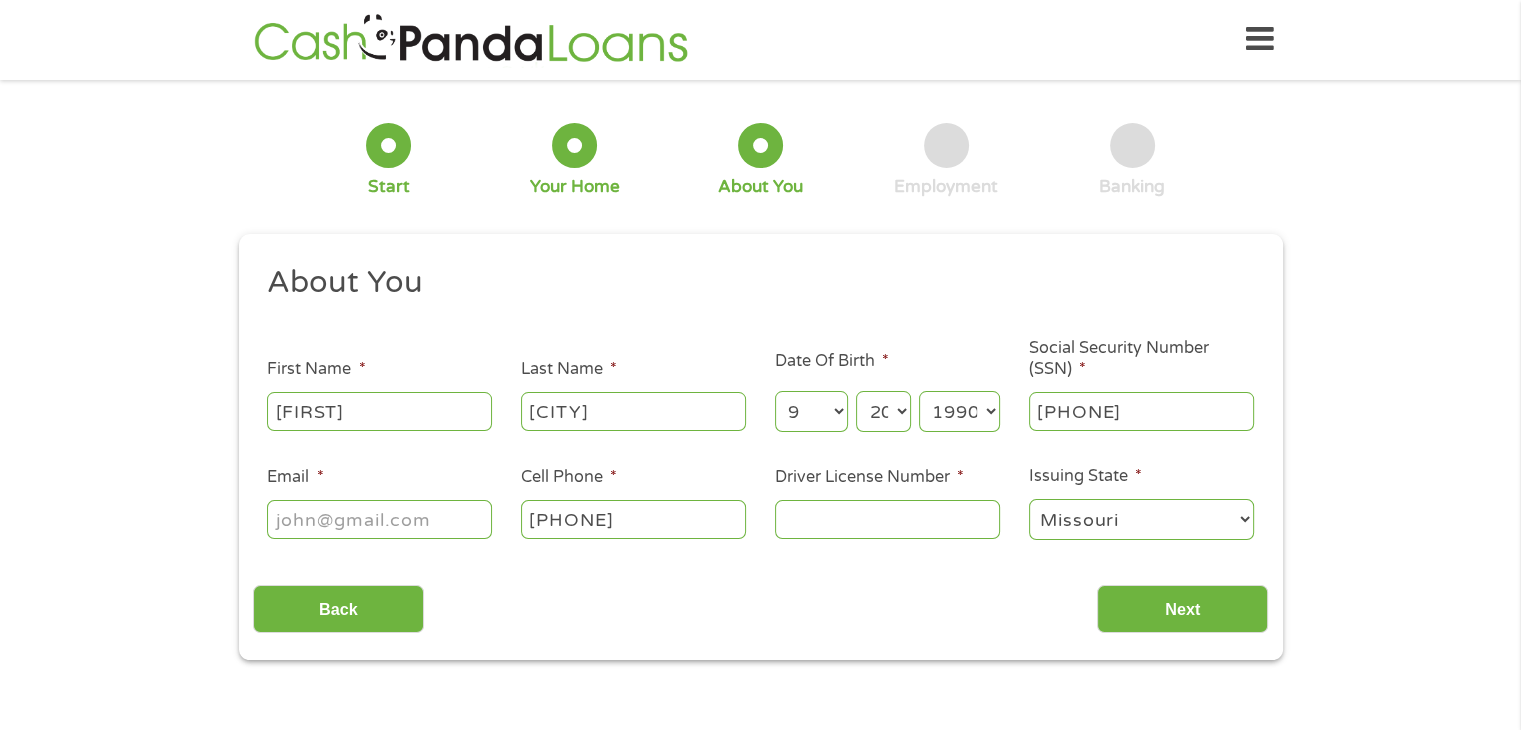type on "[PHONE]" 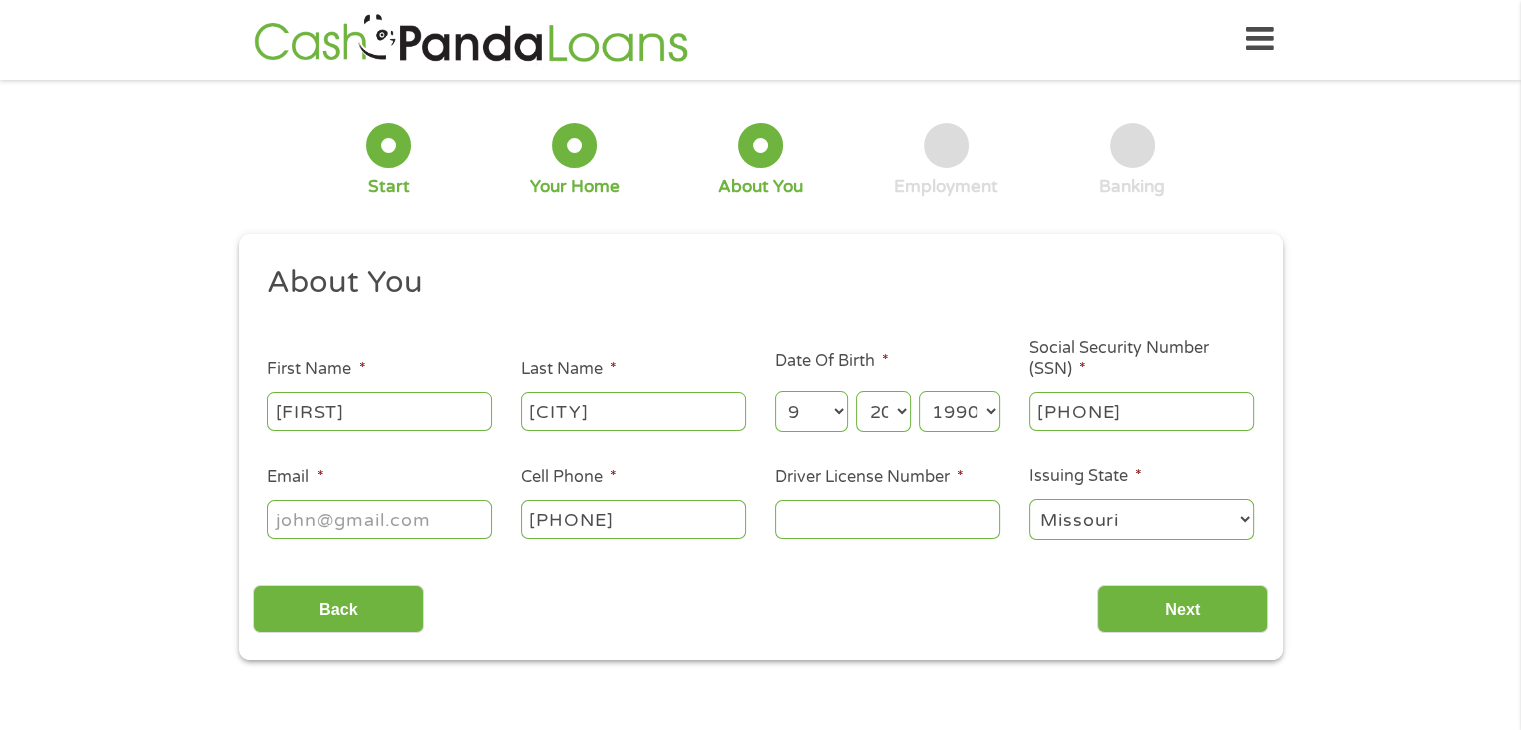 click on "Email *" at bounding box center [379, 519] 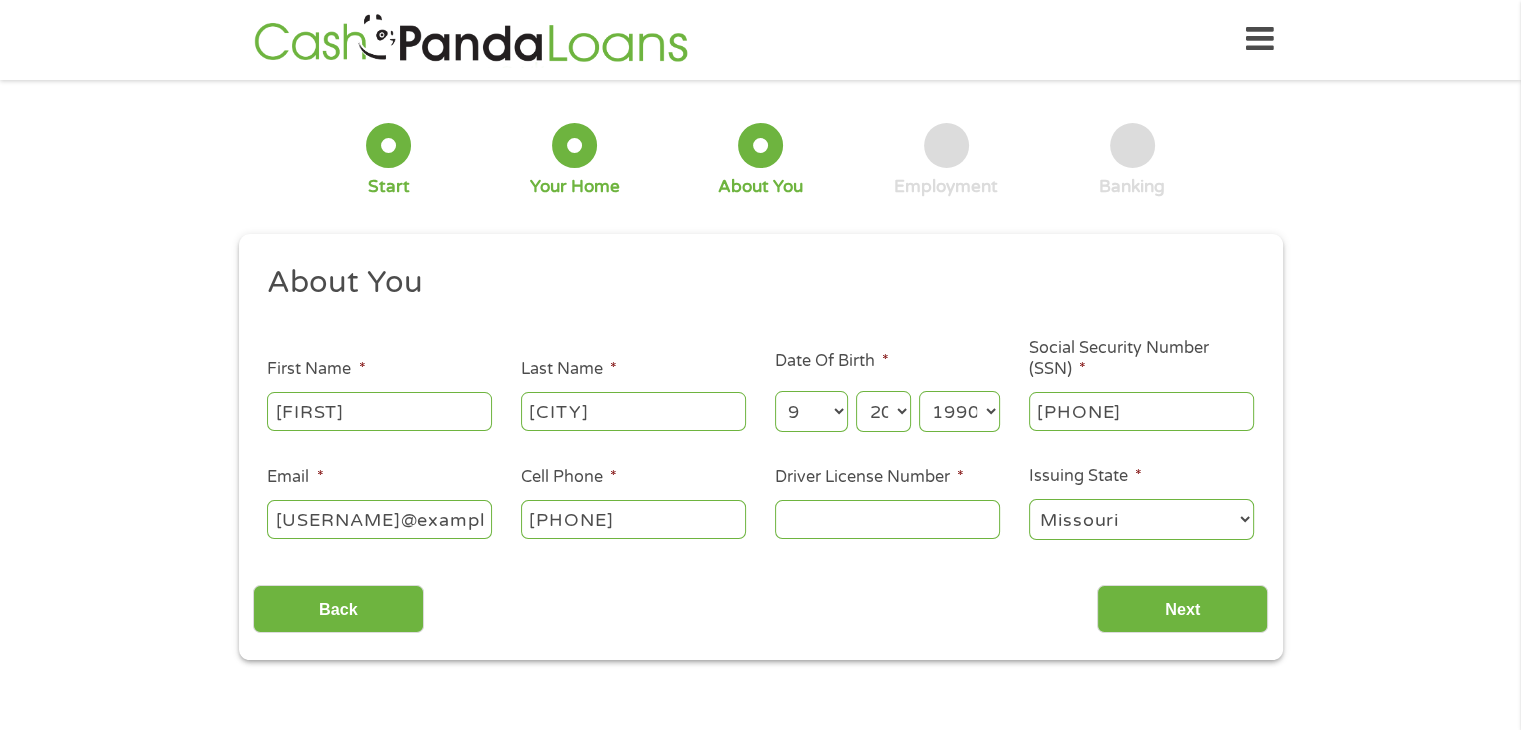 scroll, scrollTop: 0, scrollLeft: 0, axis: both 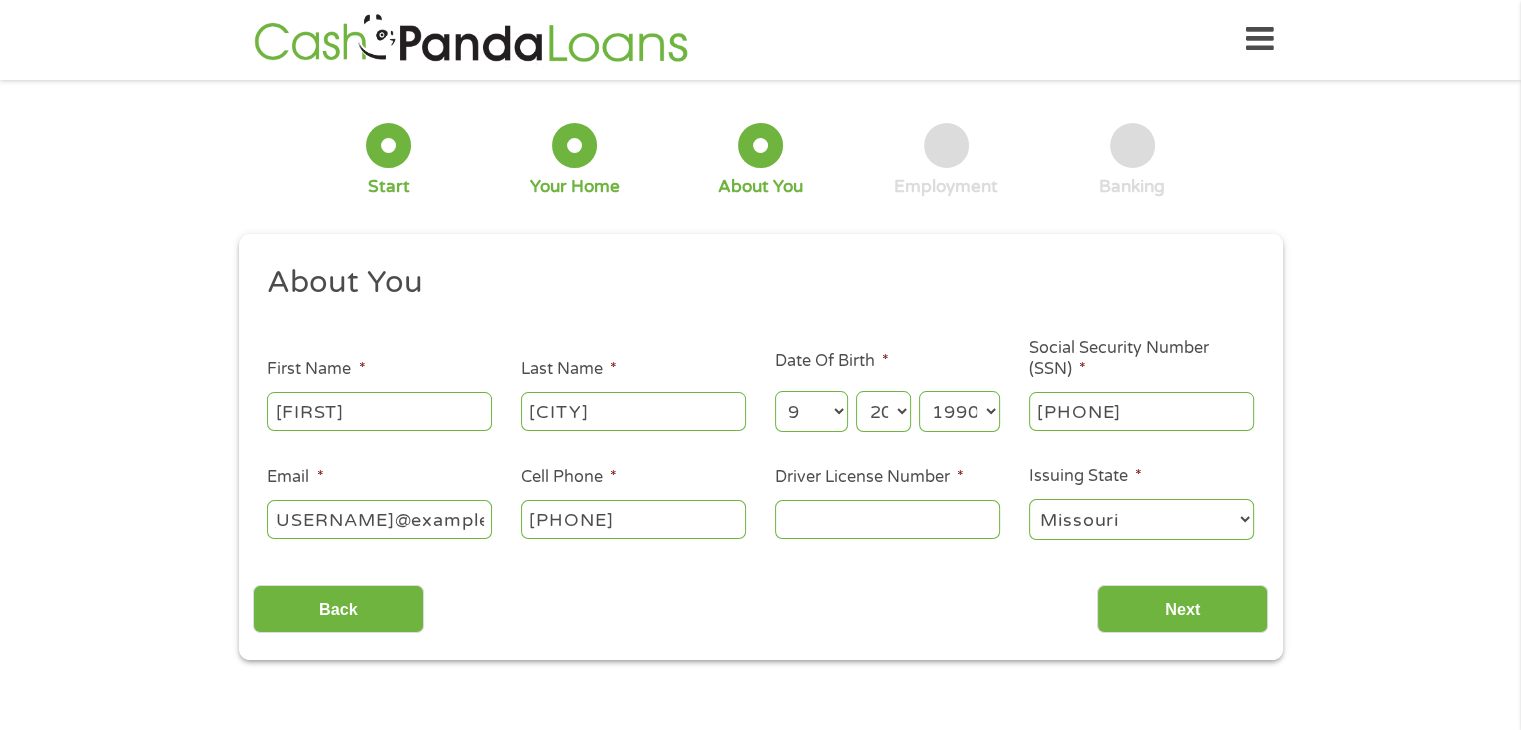 type on "[USERNAME]@example.com" 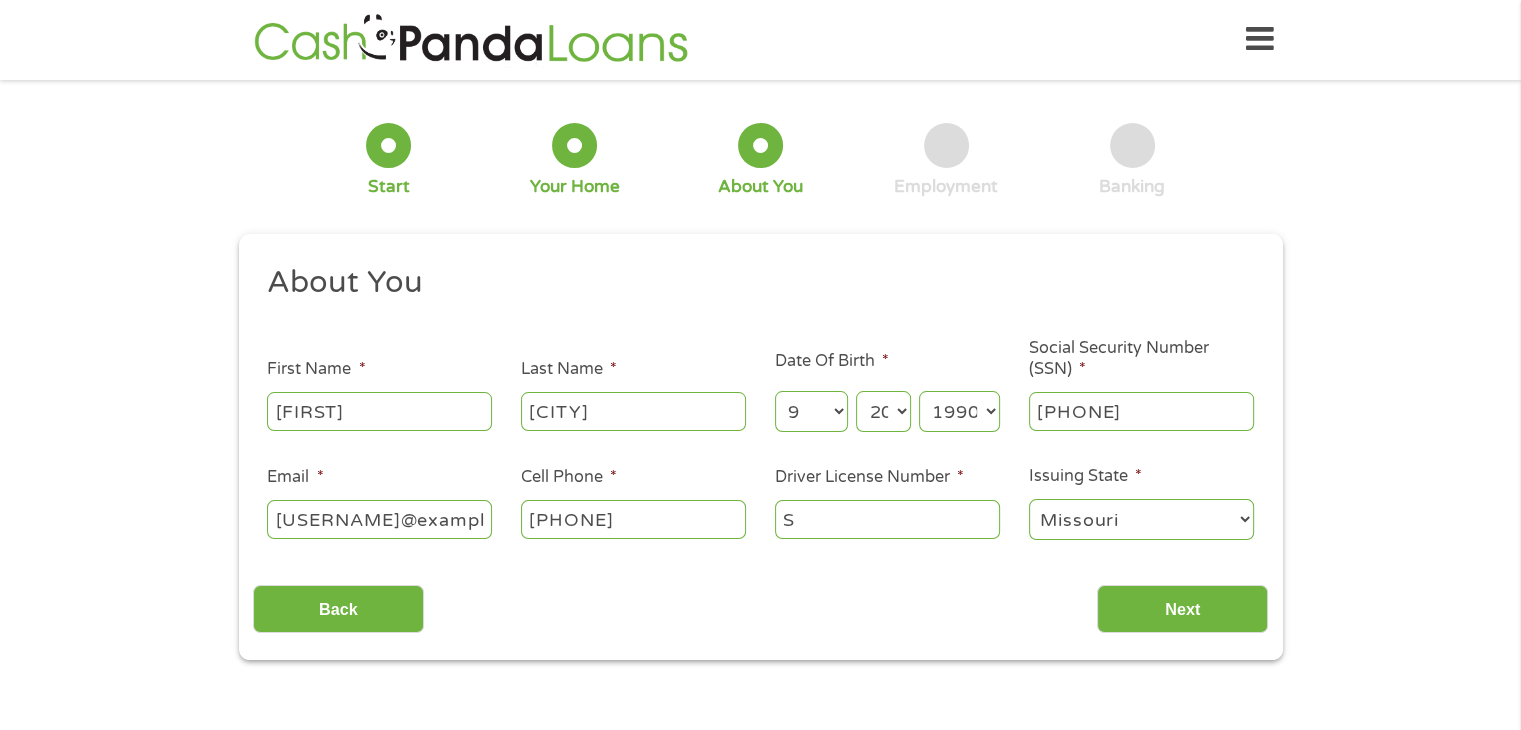 click on "S" at bounding box center [887, 519] 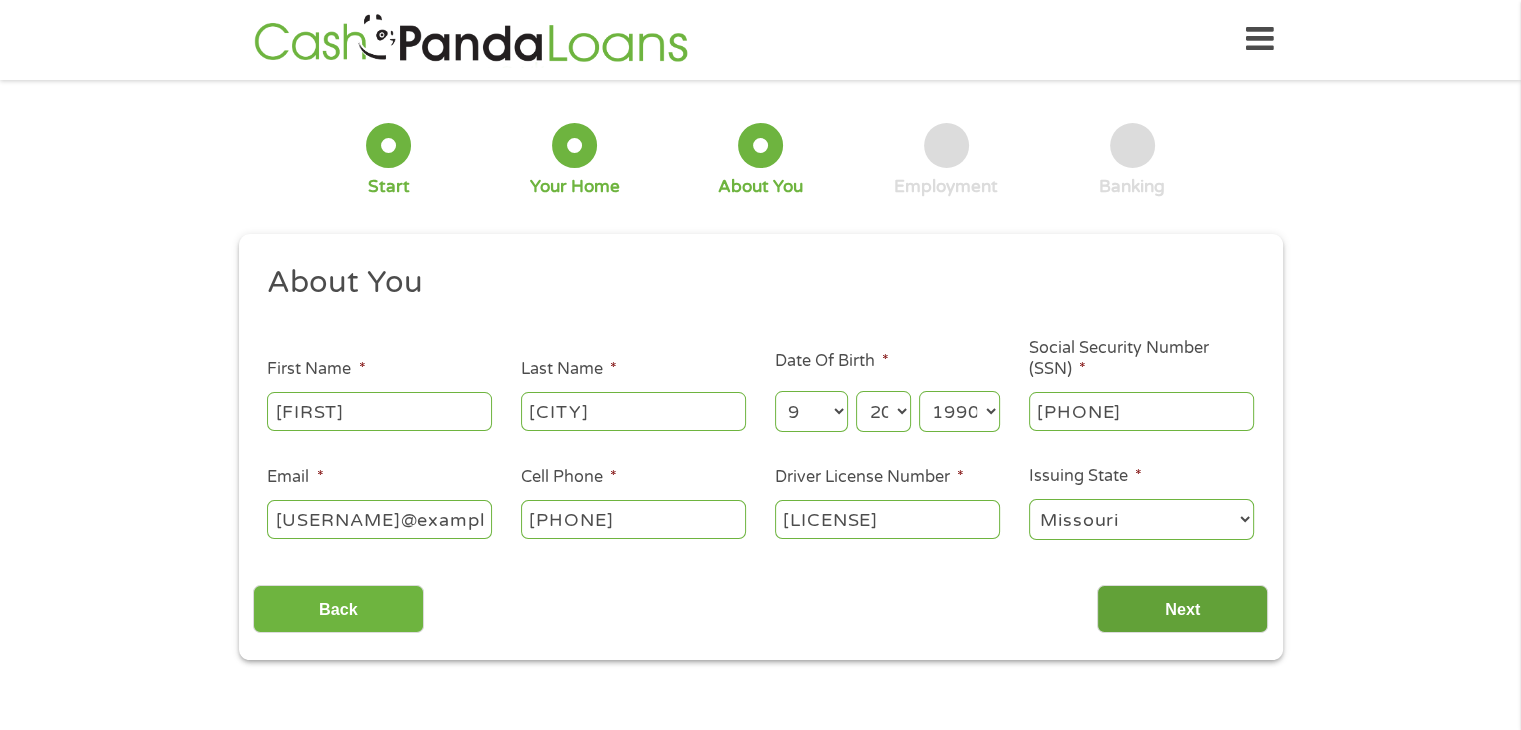 type on "[LICENSE]" 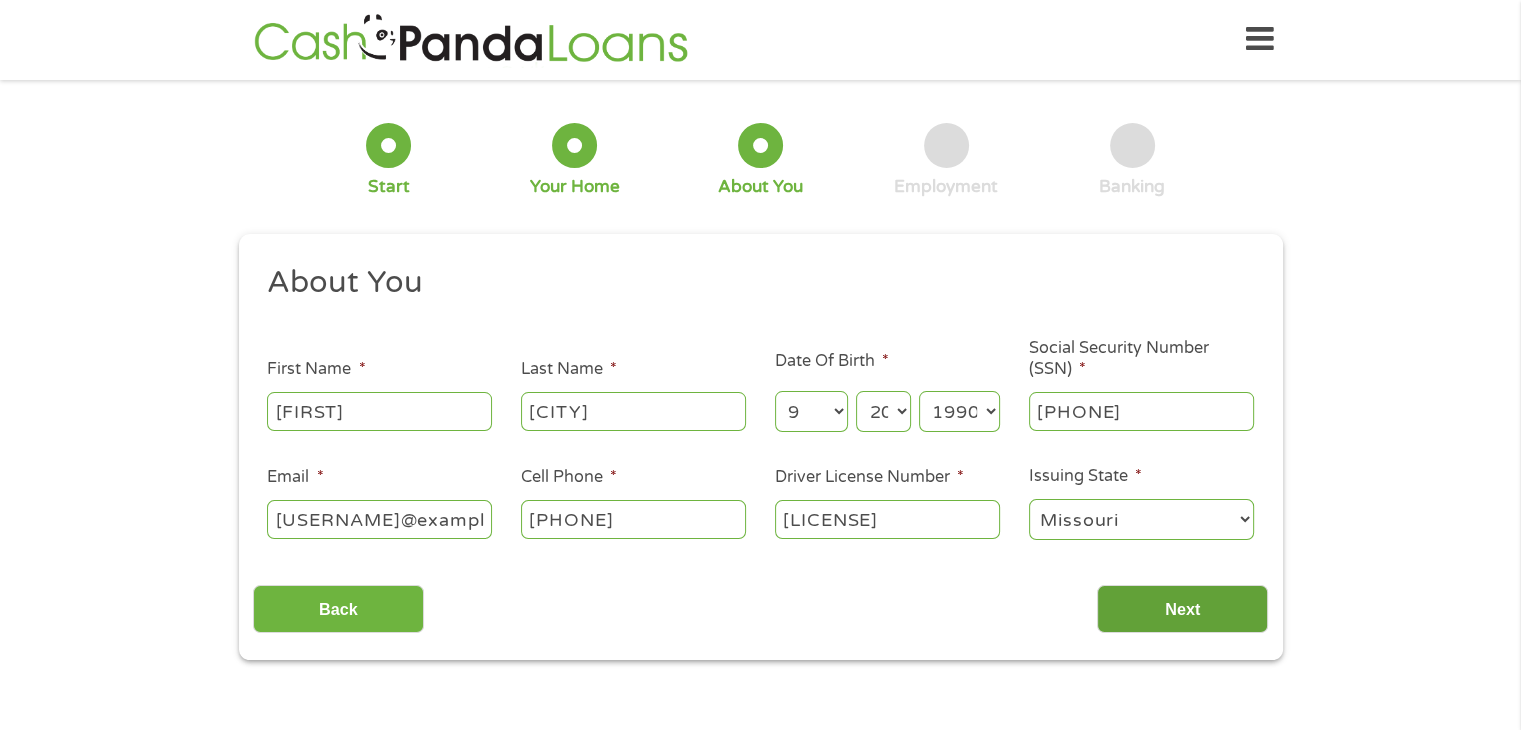 click on "Next" at bounding box center [1182, 609] 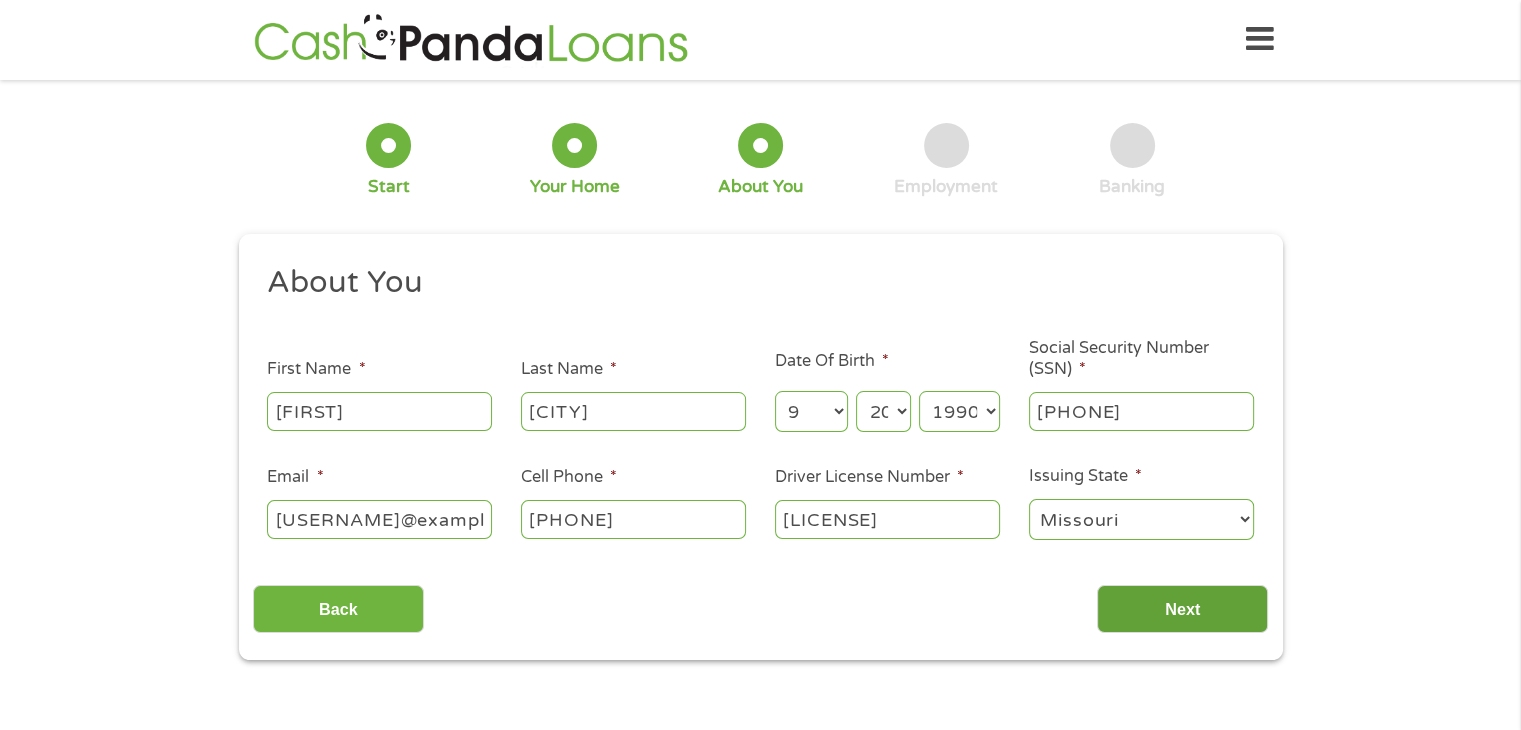 scroll, scrollTop: 8, scrollLeft: 8, axis: both 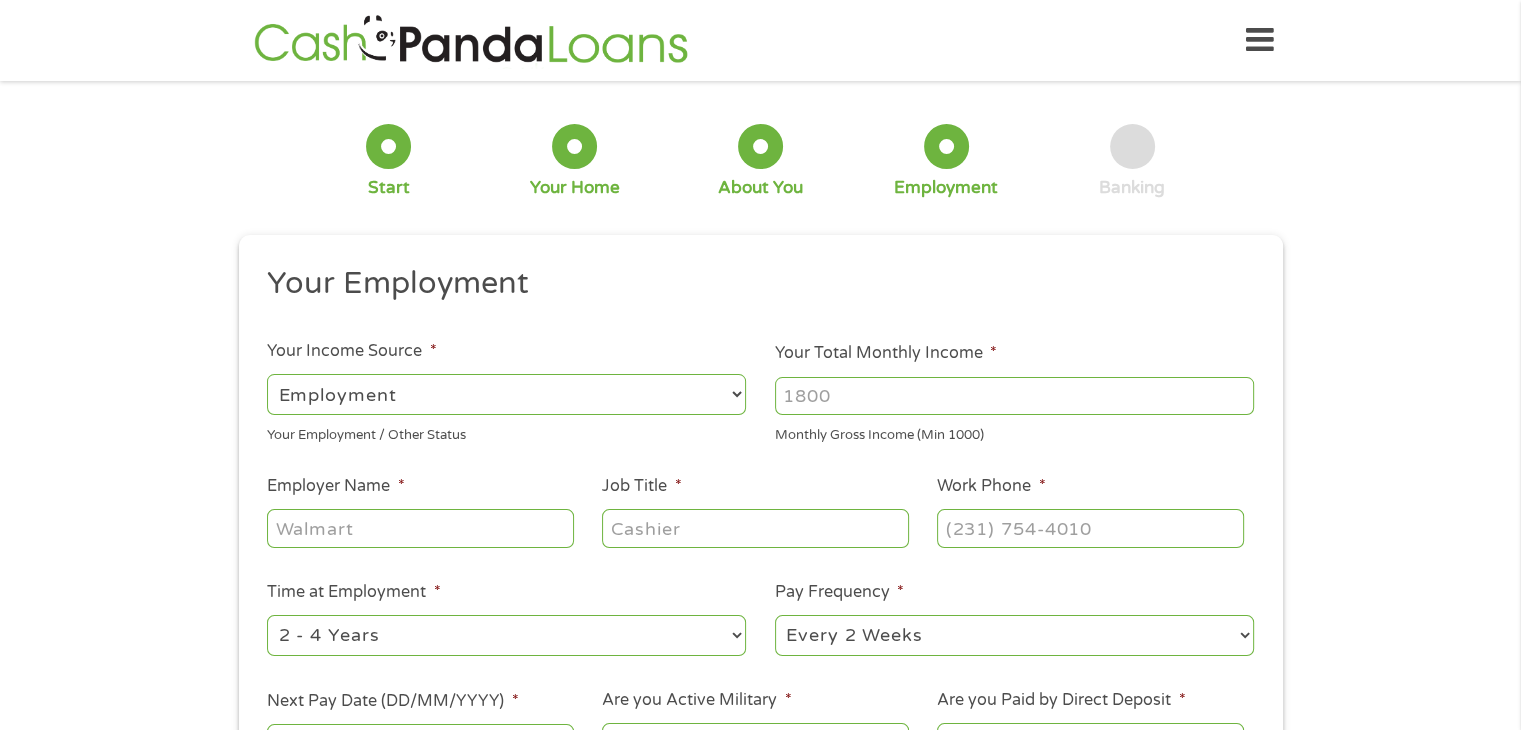 click on "--- Choose one --- Employment Self Employed Benefits" at bounding box center [506, 394] 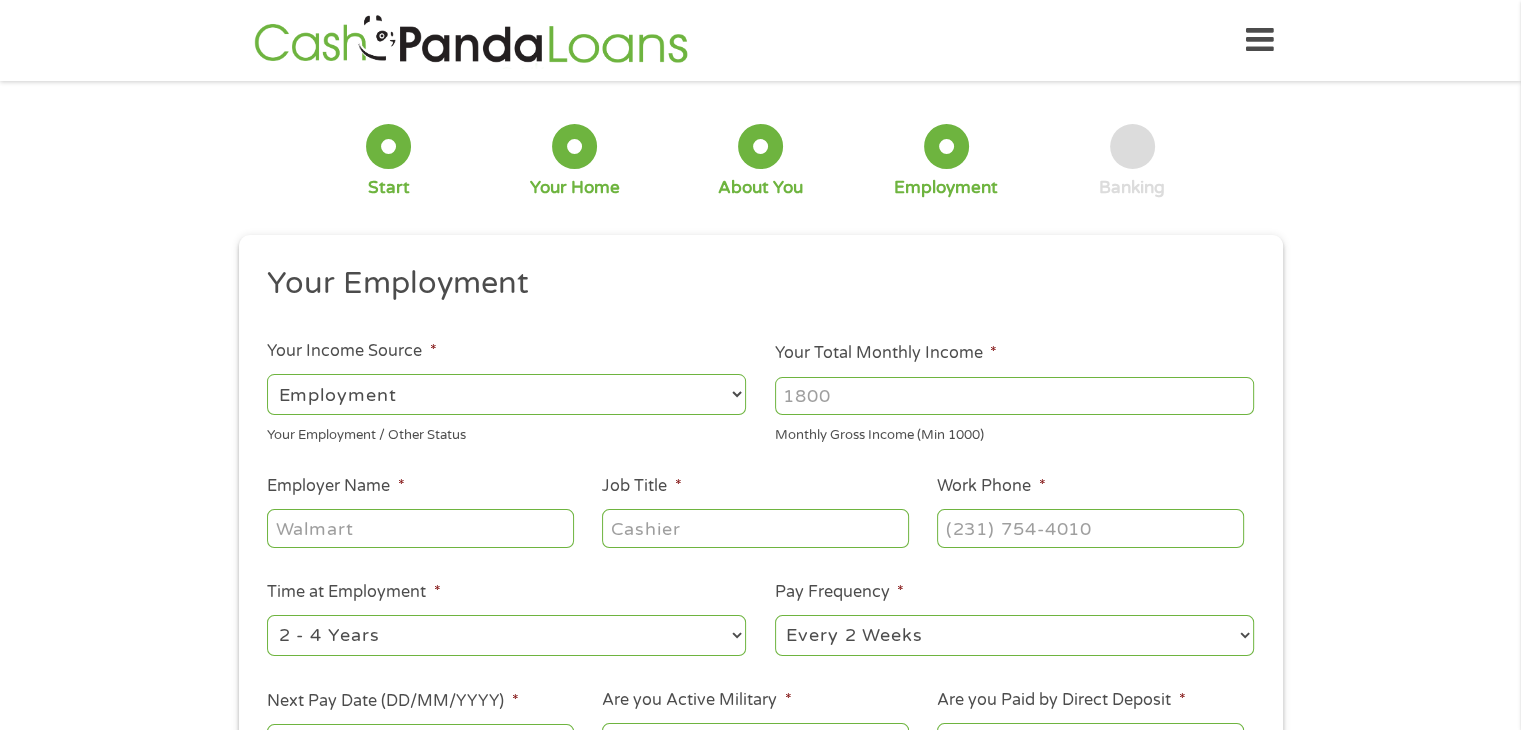 click on "Your Total Monthly Income *" at bounding box center [1014, 396] 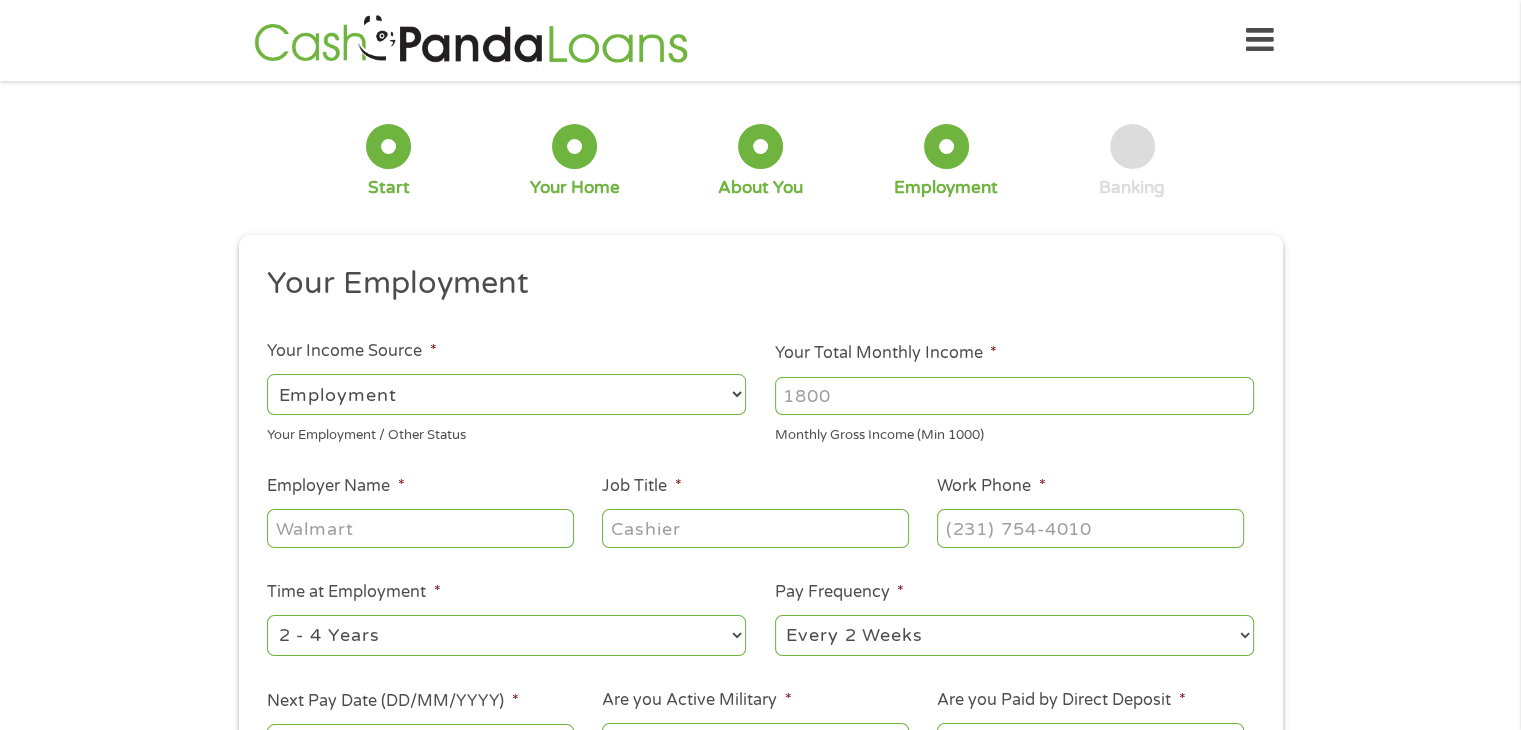 type on "[YEAR]" 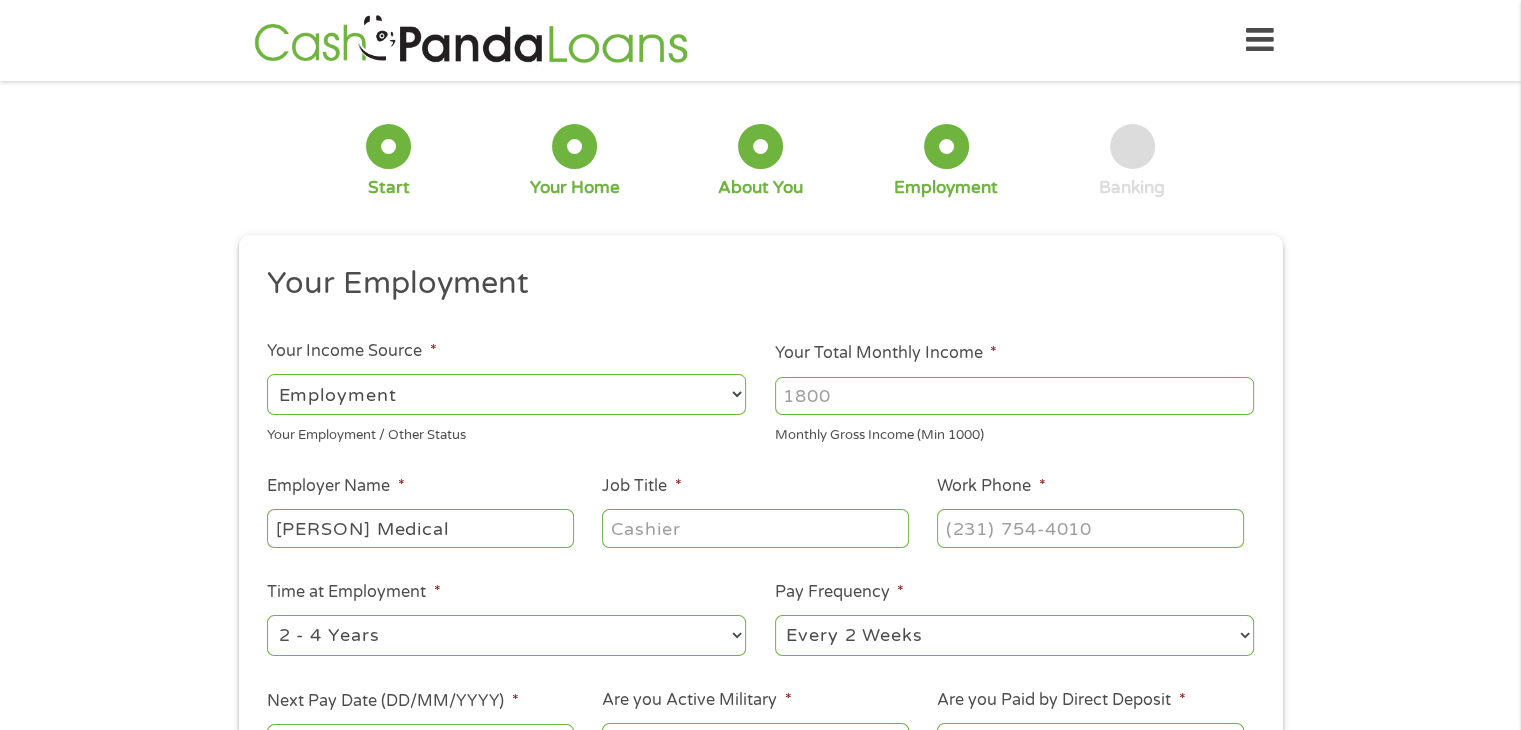 type on "[PERSON] Medical" 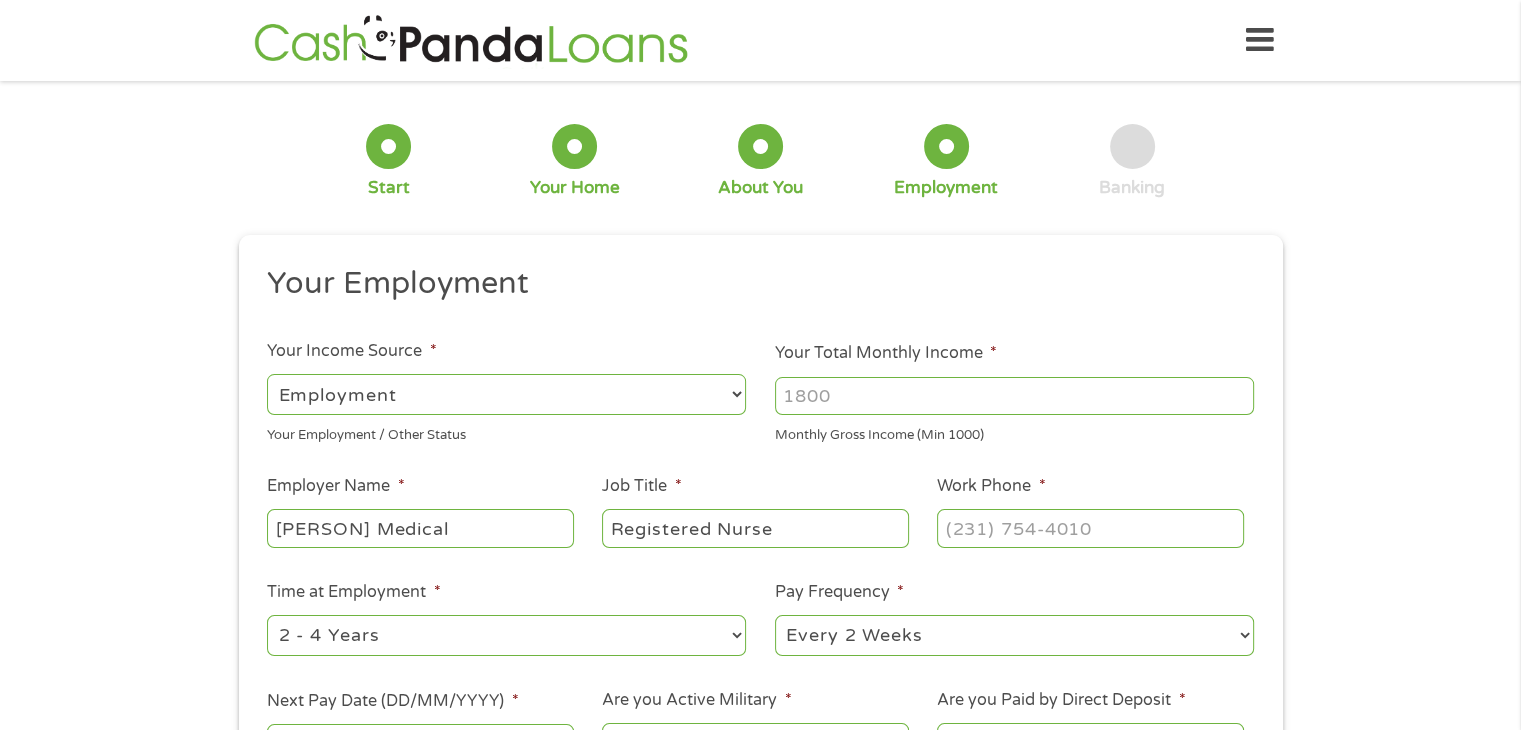 type on "Registered Nurse" 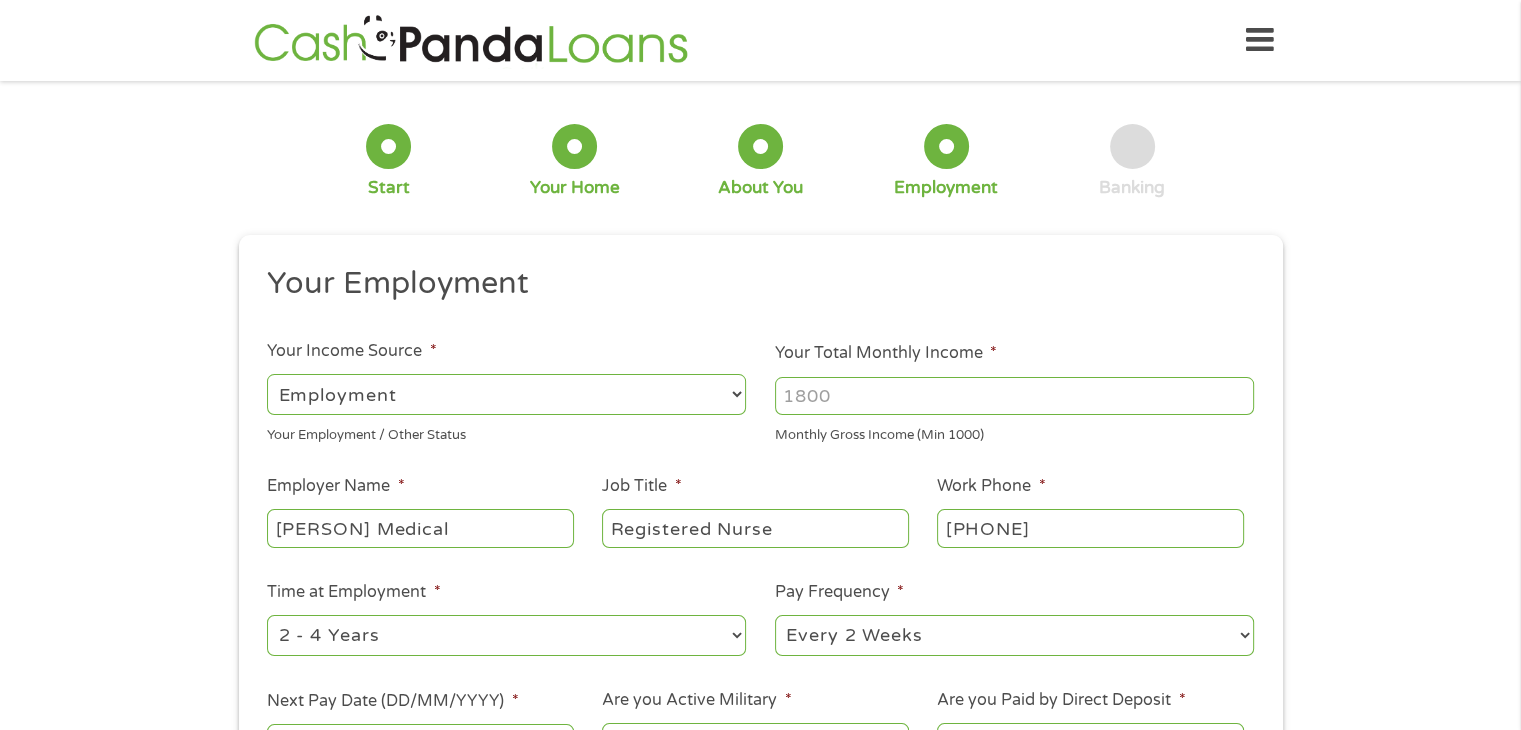 type on "[PHONE]" 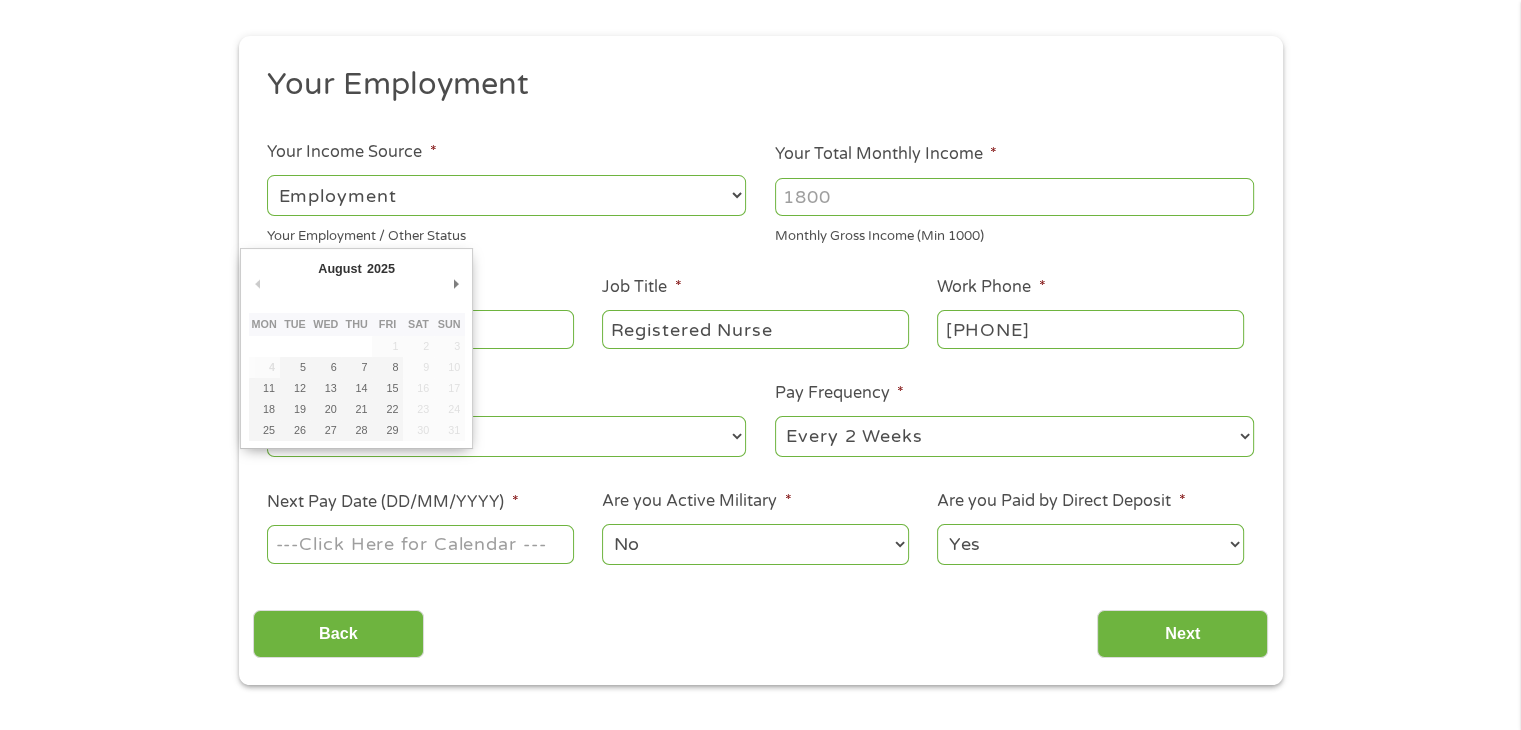 scroll, scrollTop: 200, scrollLeft: 0, axis: vertical 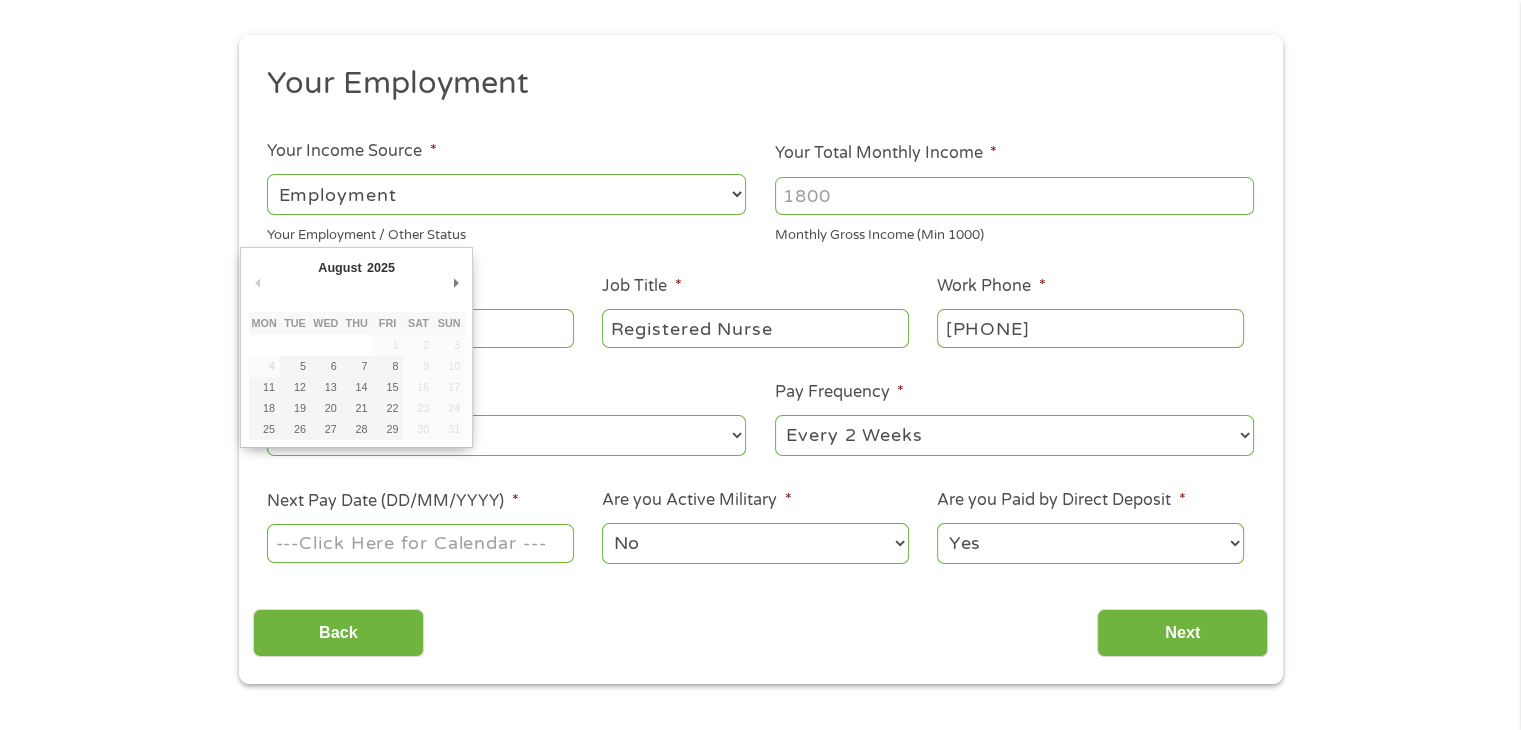 click on "Next Pay Date (DD/MM/YYYY) *" at bounding box center [420, 543] 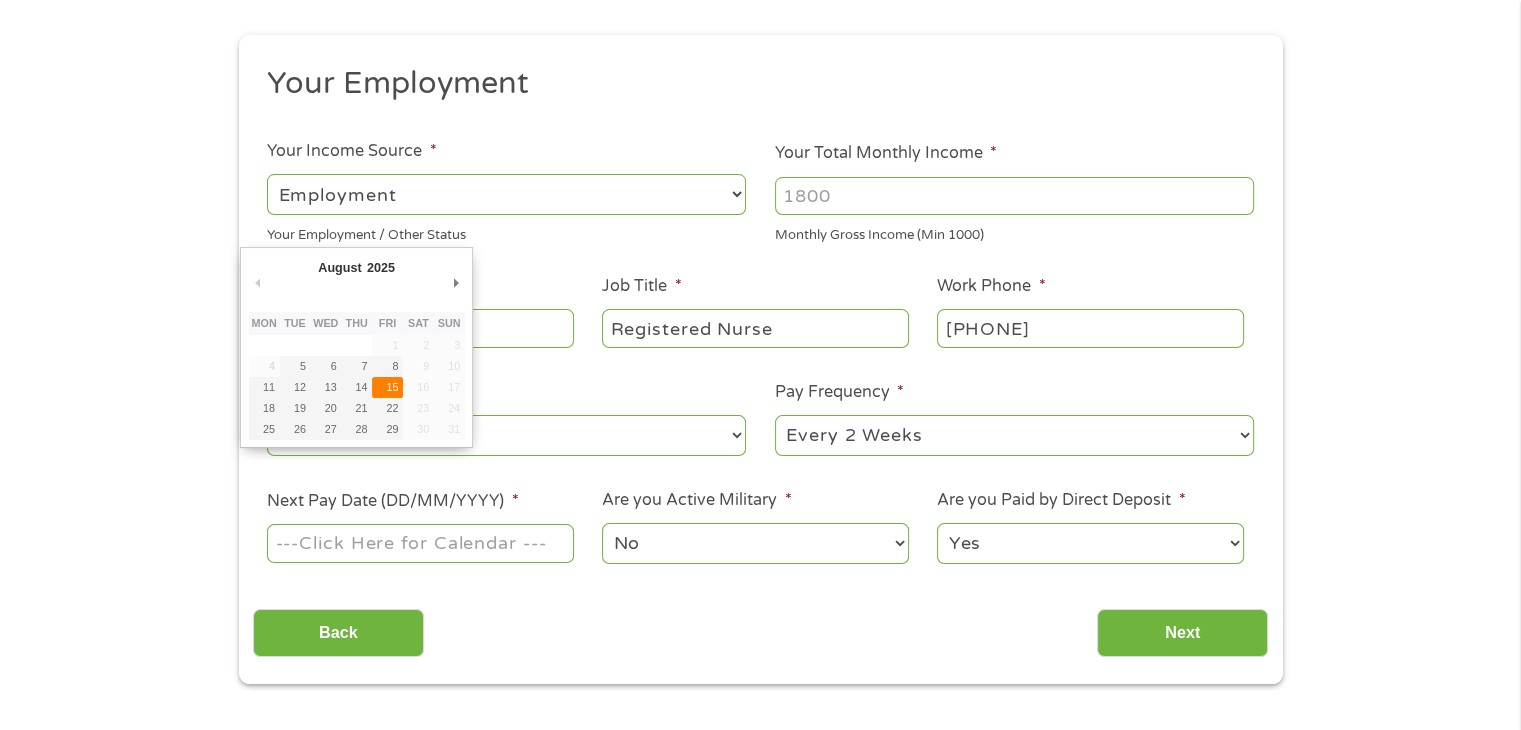 type on "15/08/2025" 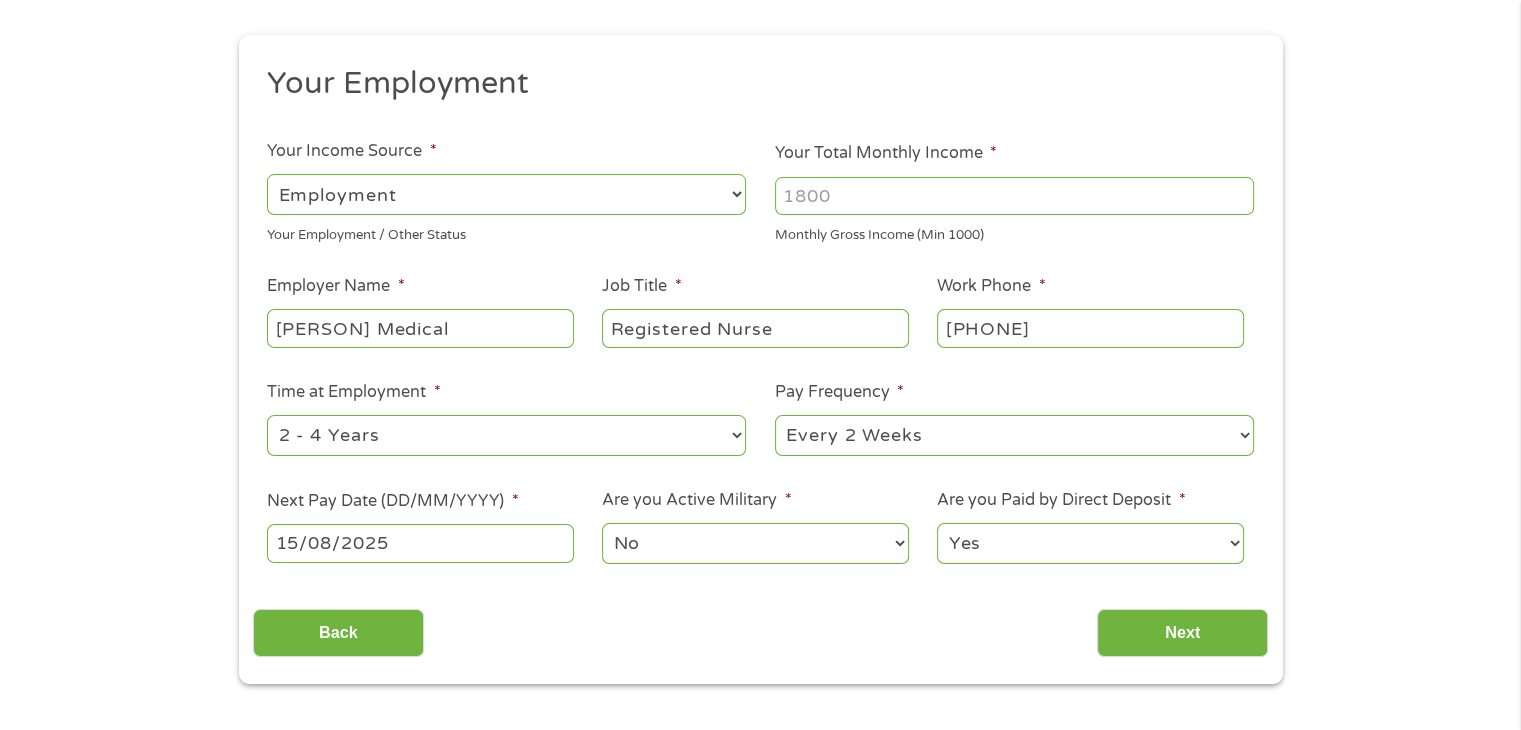 click on "No Yes" at bounding box center [755, 543] 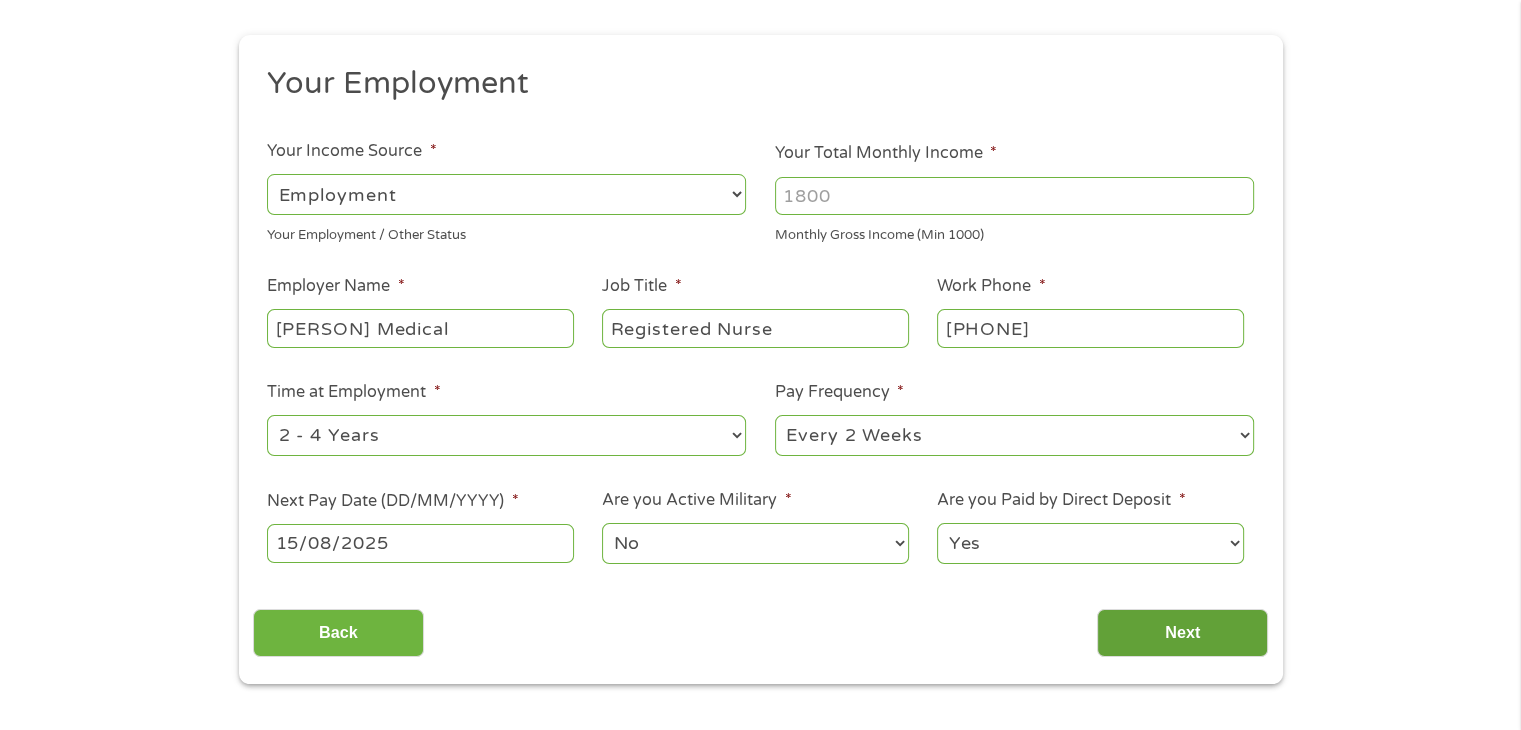 click on "Next" at bounding box center [1182, 633] 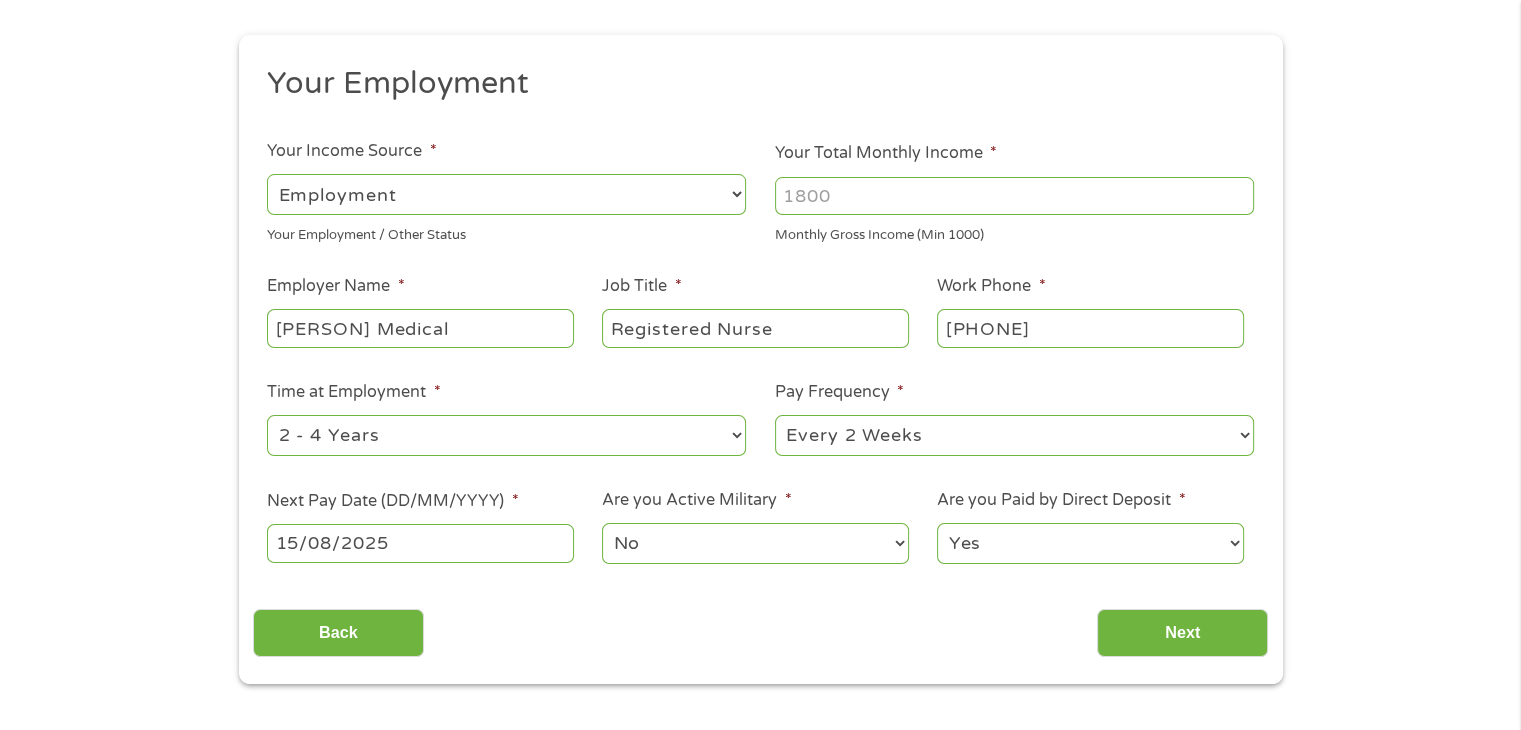 scroll, scrollTop: 8, scrollLeft: 8, axis: both 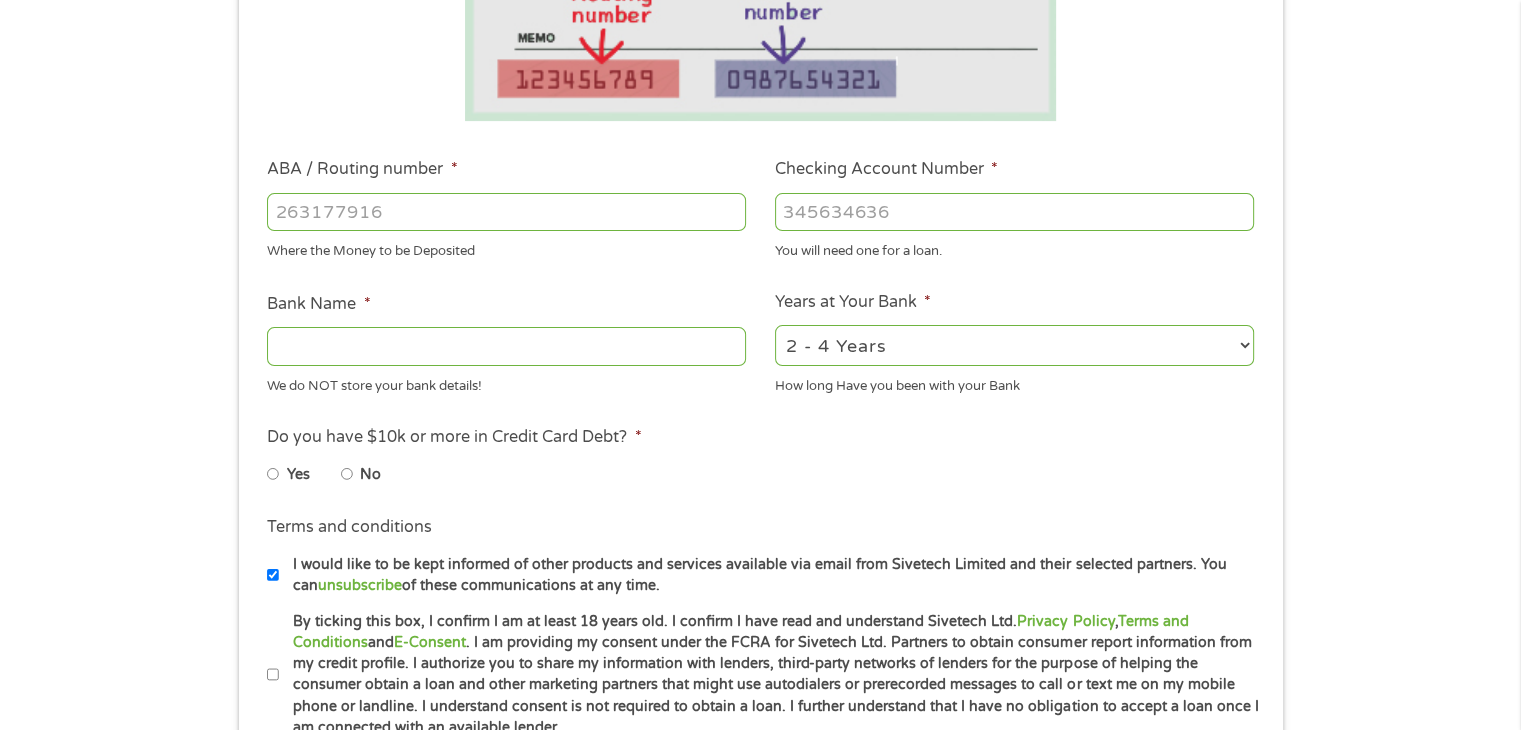 click on "ABA / Routing number *" at bounding box center [506, 212] 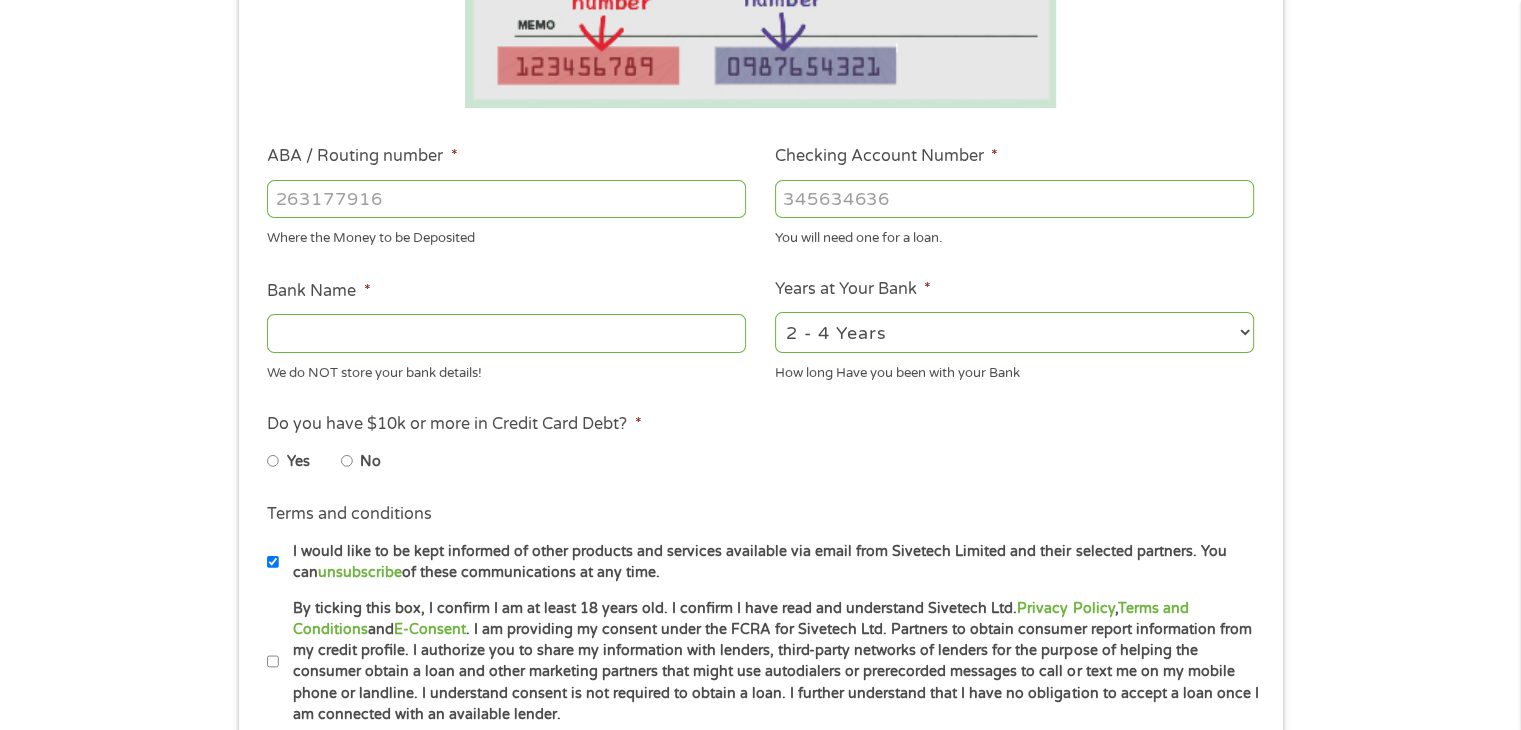 scroll, scrollTop: 500, scrollLeft: 0, axis: vertical 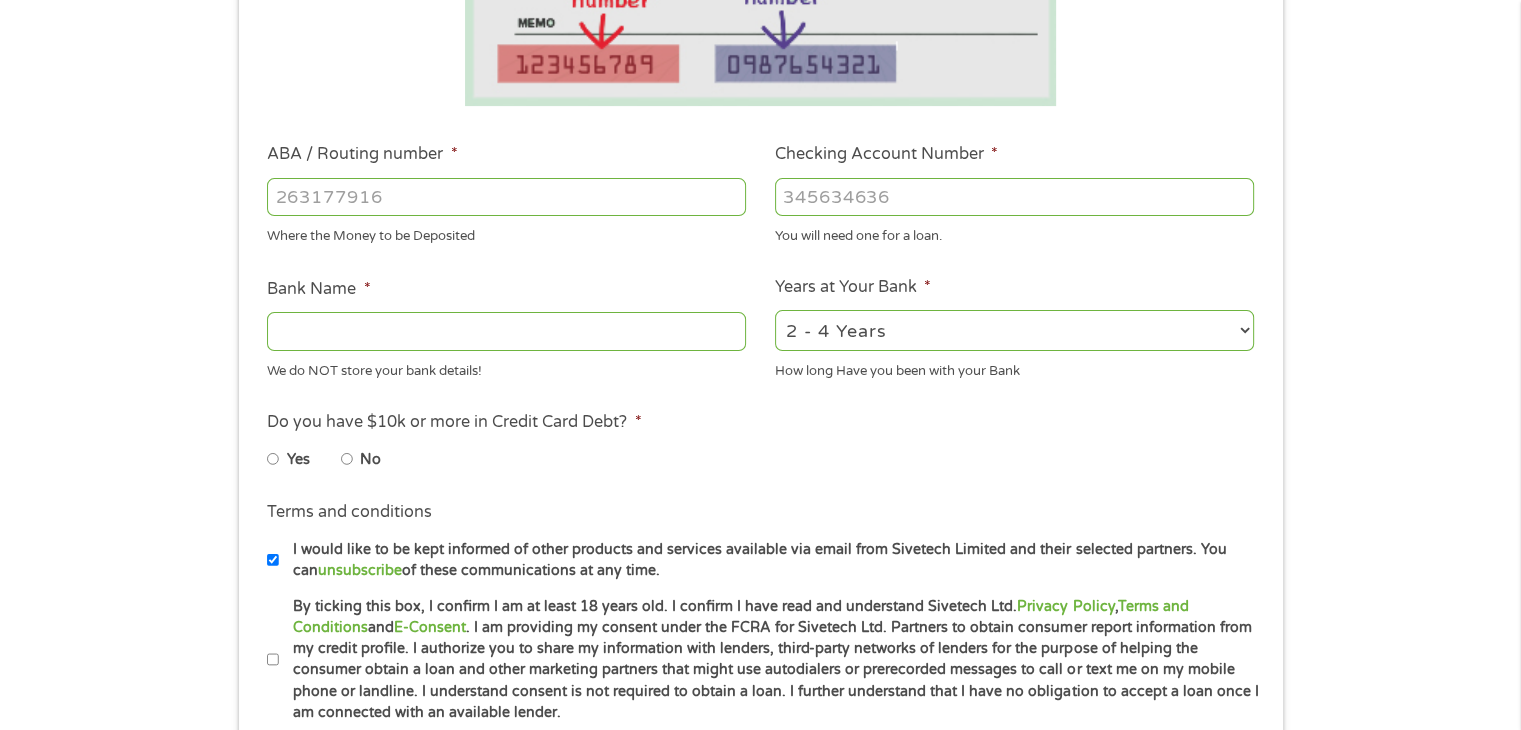 type on "[NUMBER]" 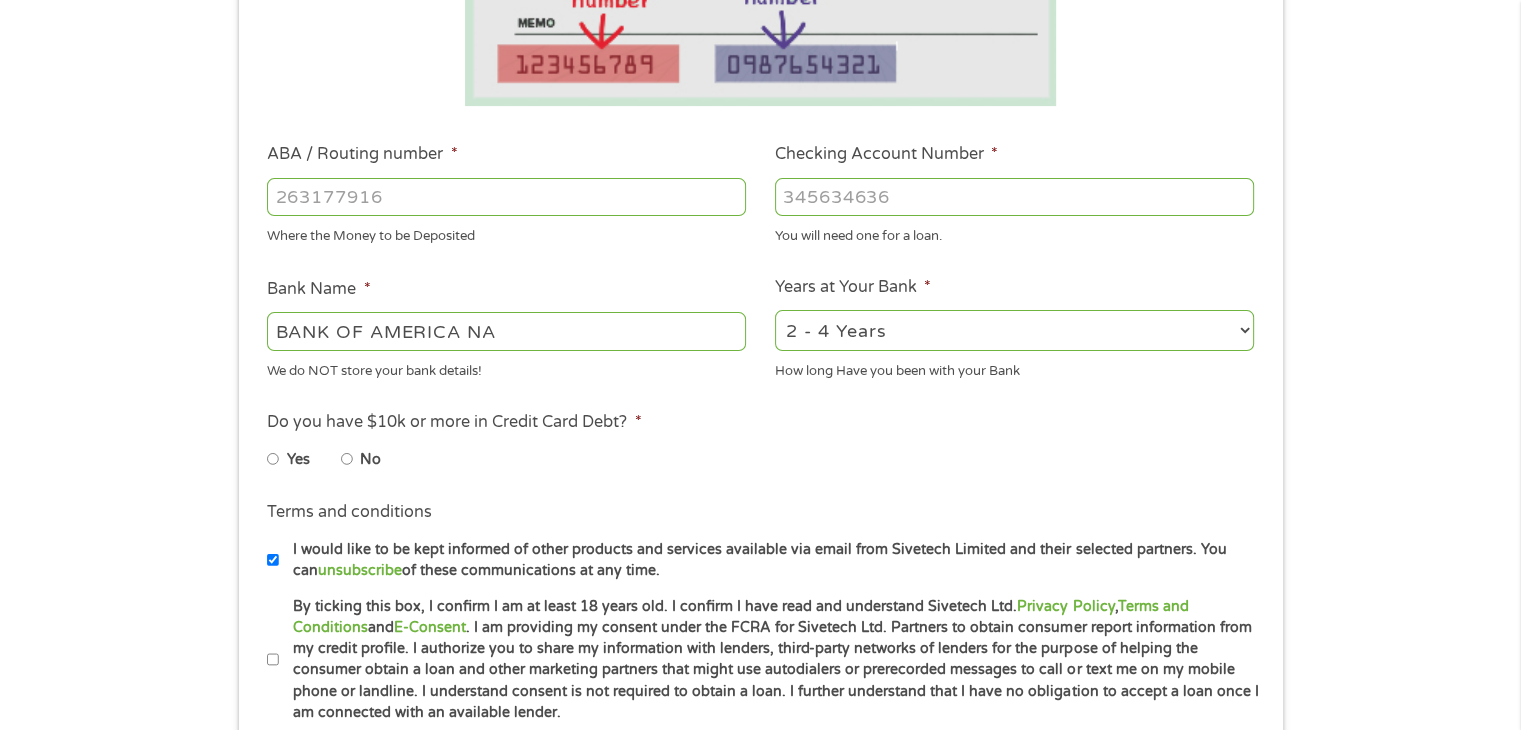 type on "[CREDIT_CARD]" 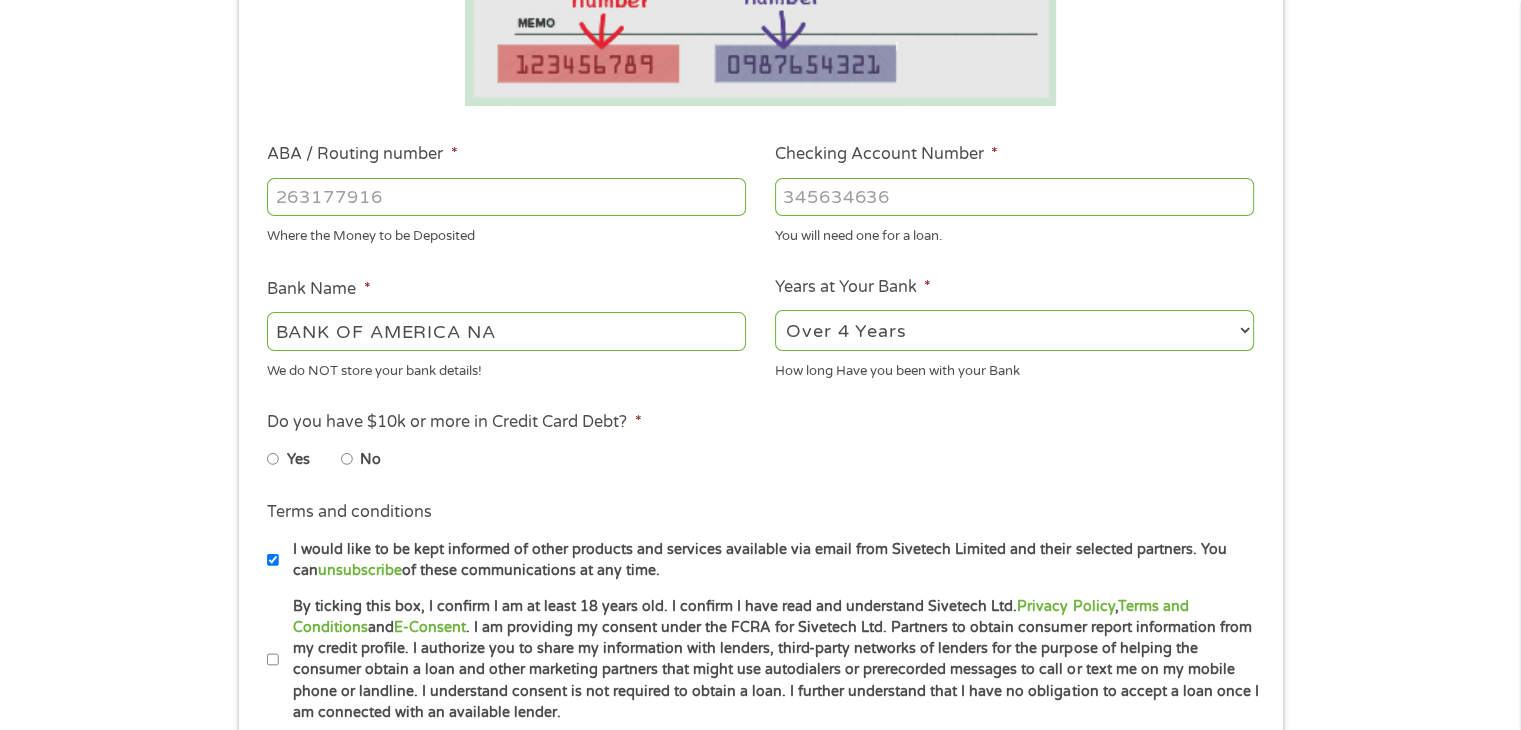 click on "2 - 4 Years 6 - 12 Months 1 - 2 Years Over 4 Years" at bounding box center (1014, 330) 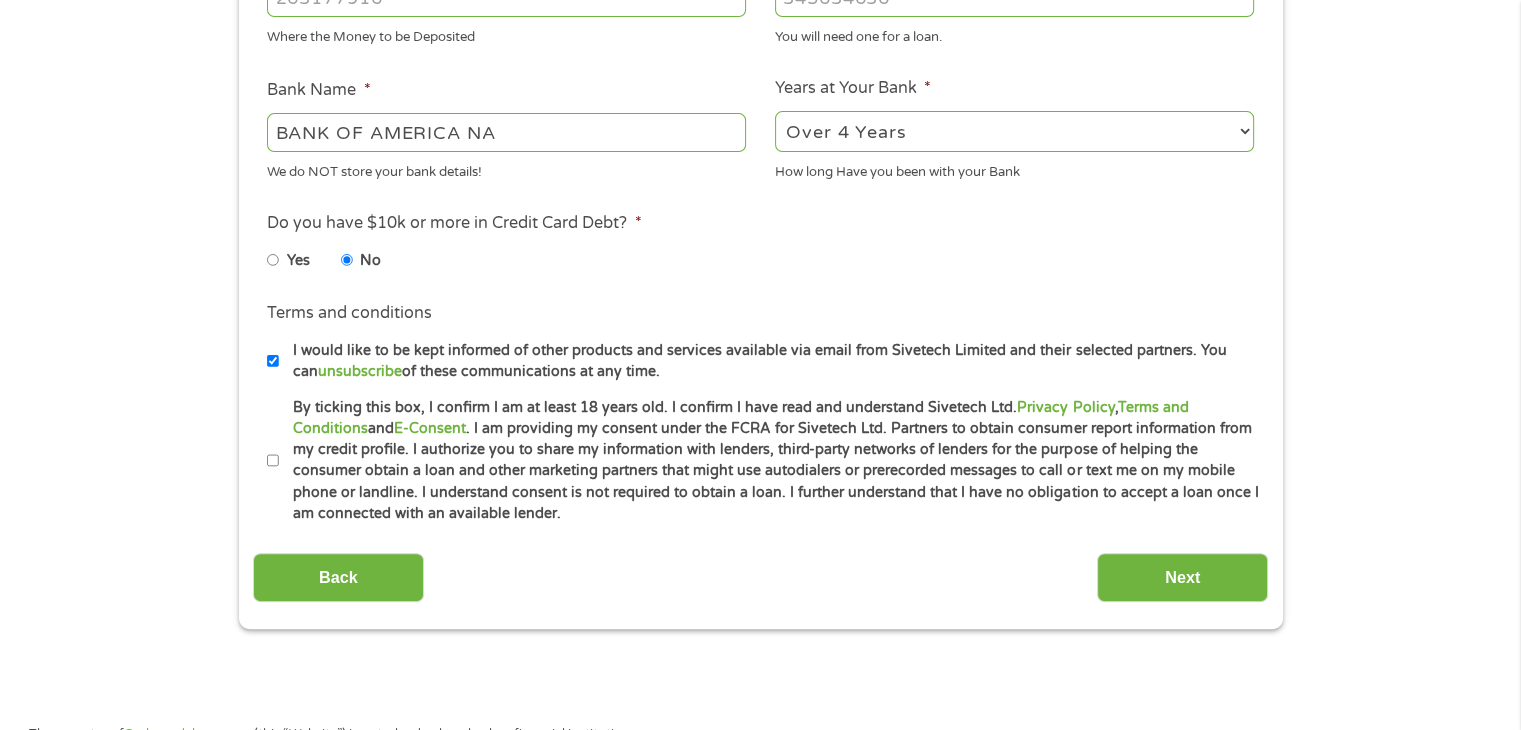 scroll, scrollTop: 700, scrollLeft: 0, axis: vertical 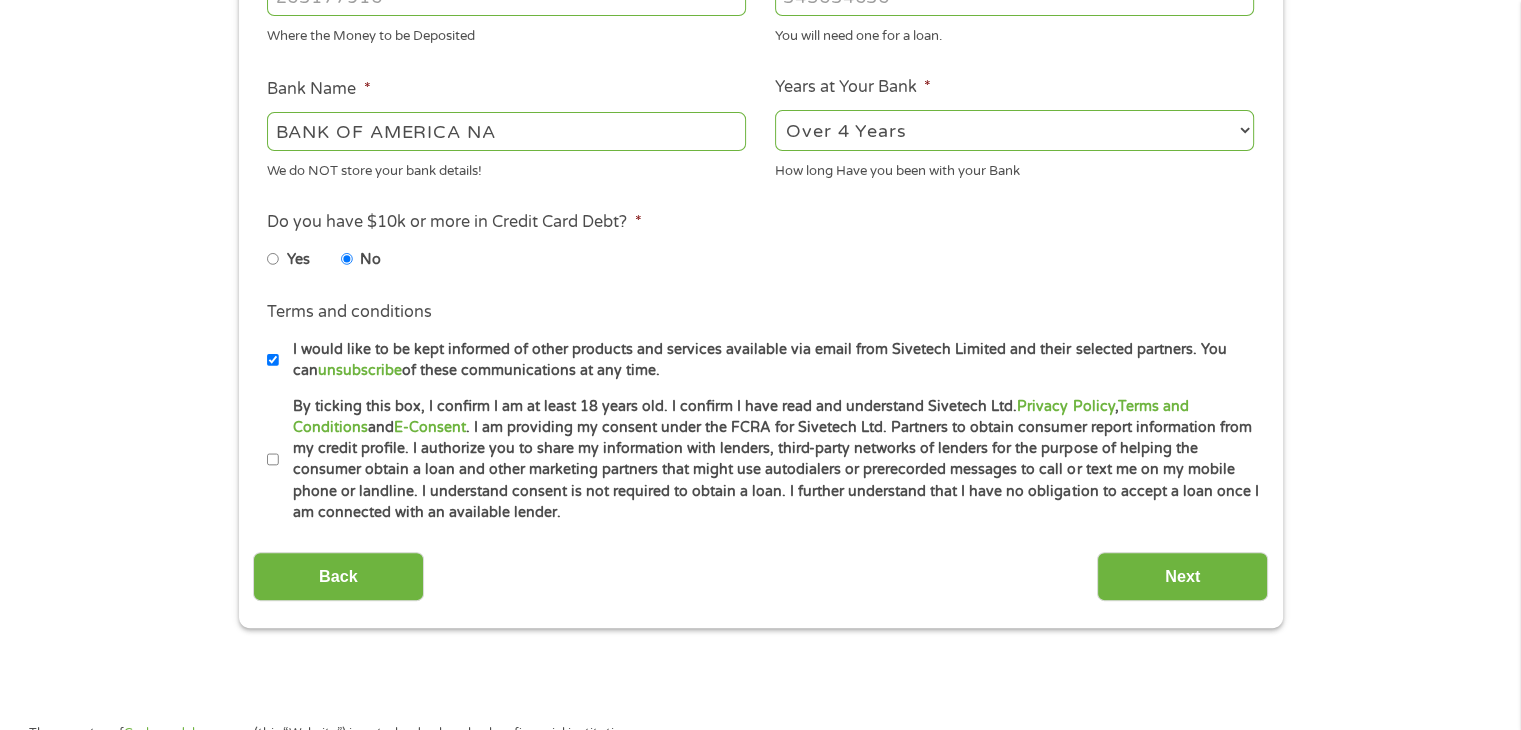 click on "By ticking this box, I confirm I am at least 18 years old. I confirm I have read and understand Sivetech Ltd.  Privacy Policy ,  Terms and Conditions  and  E-Consent . I am providing my consent under the FCRA for Sivetech Ltd. Partners to obtain consumer report information from my credit profile. I authorize you to share my information with lenders, third-party networks of lenders for the purpose of helping the consumer obtain a loan and other marketing partners that might use autodialers or prerecorded messages to call or text me on my mobile phone or landline. I understand consent is not required to obtain a loan. I further understand that I have no obligation to accept a loan once I am connected with an available lender." at bounding box center (273, 460) 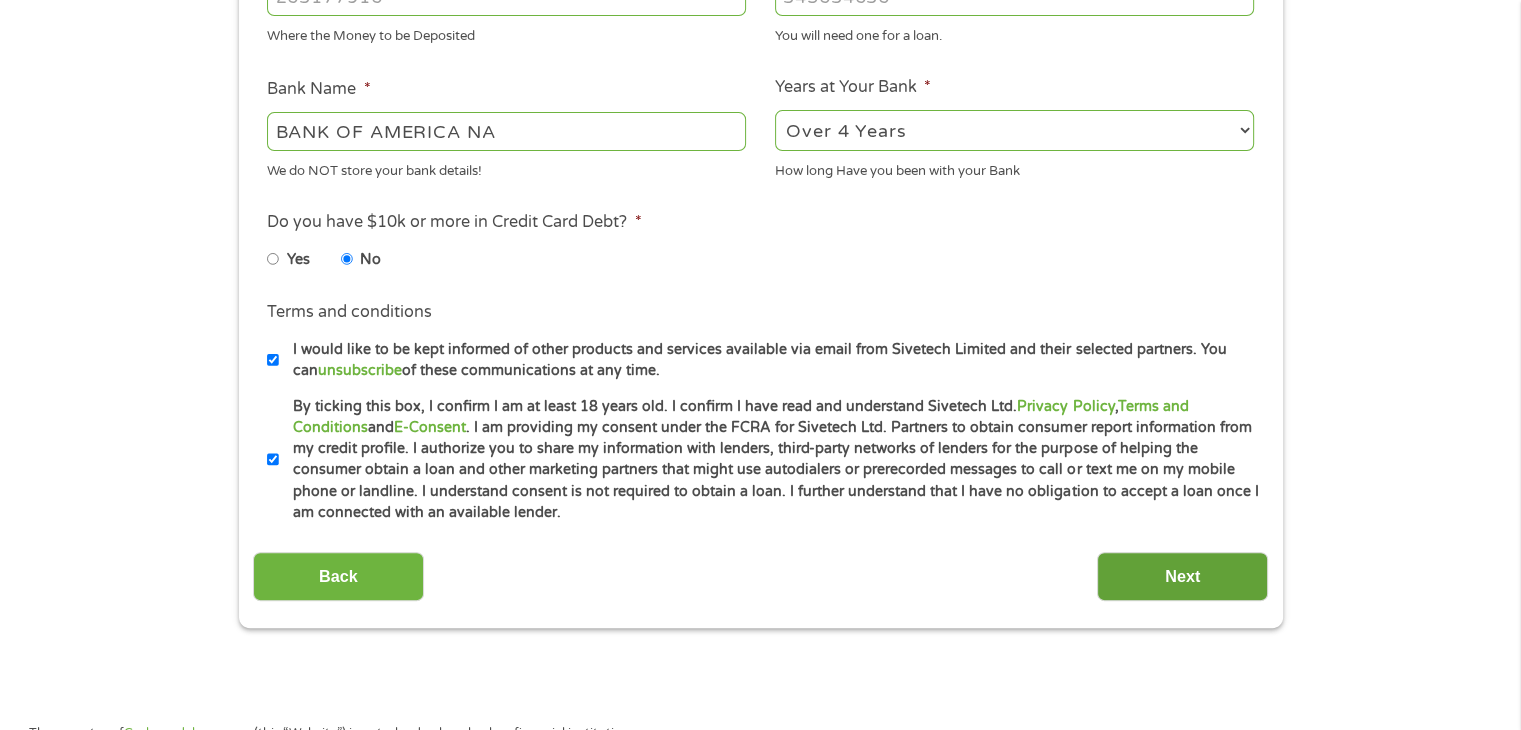 click on "Next" at bounding box center [1182, 576] 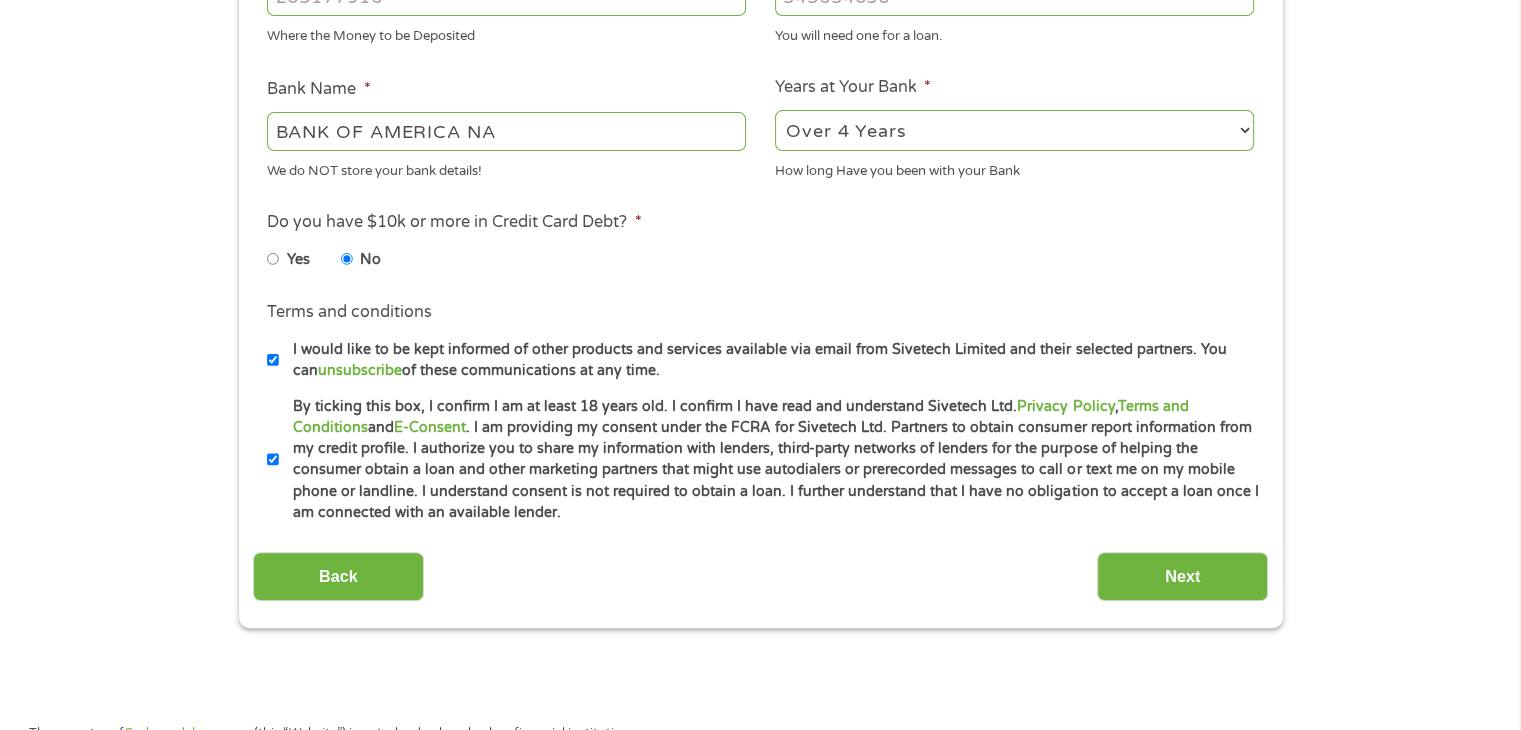 scroll, scrollTop: 8, scrollLeft: 8, axis: both 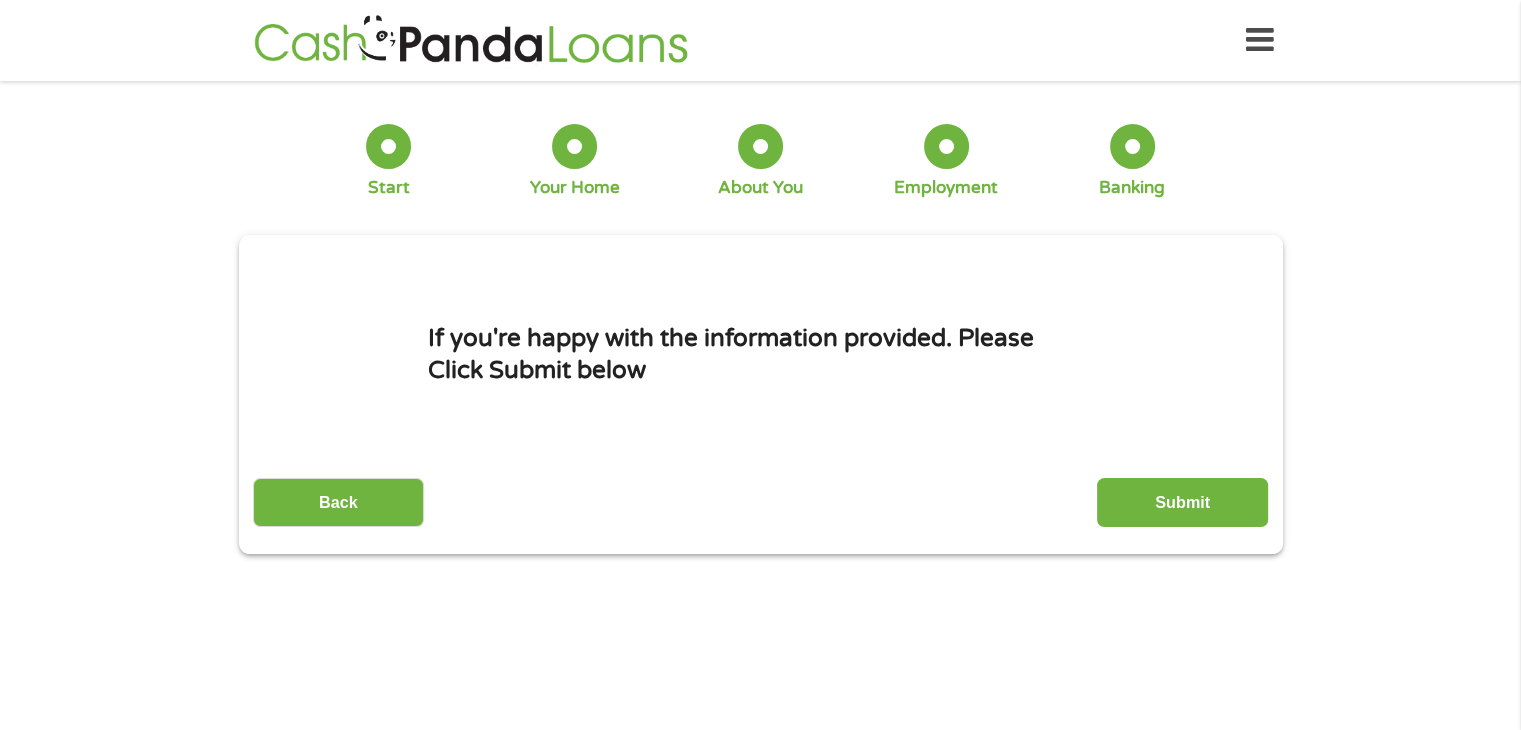 drag, startPoint x: 1192, startPoint y: 512, endPoint x: 1207, endPoint y: 515, distance: 15.297058 